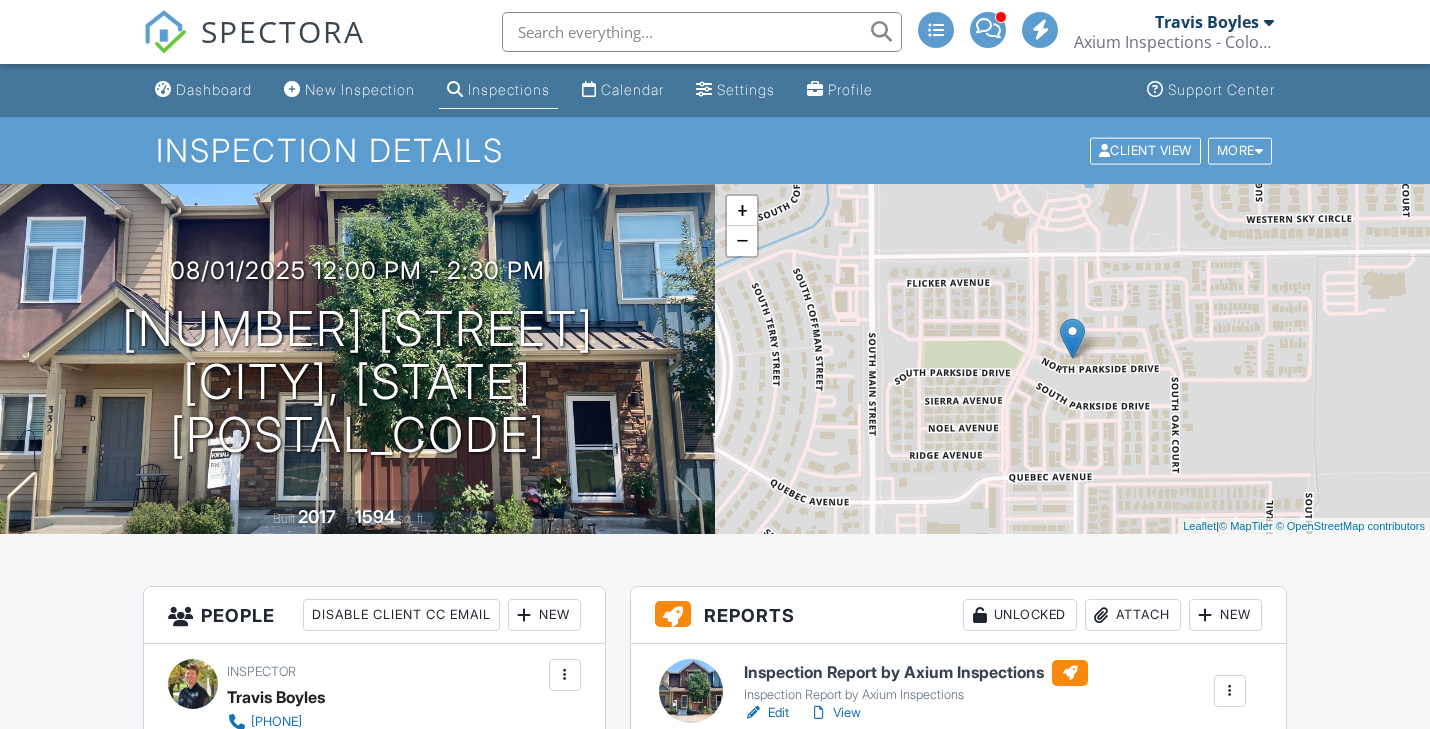 scroll, scrollTop: 0, scrollLeft: 0, axis: both 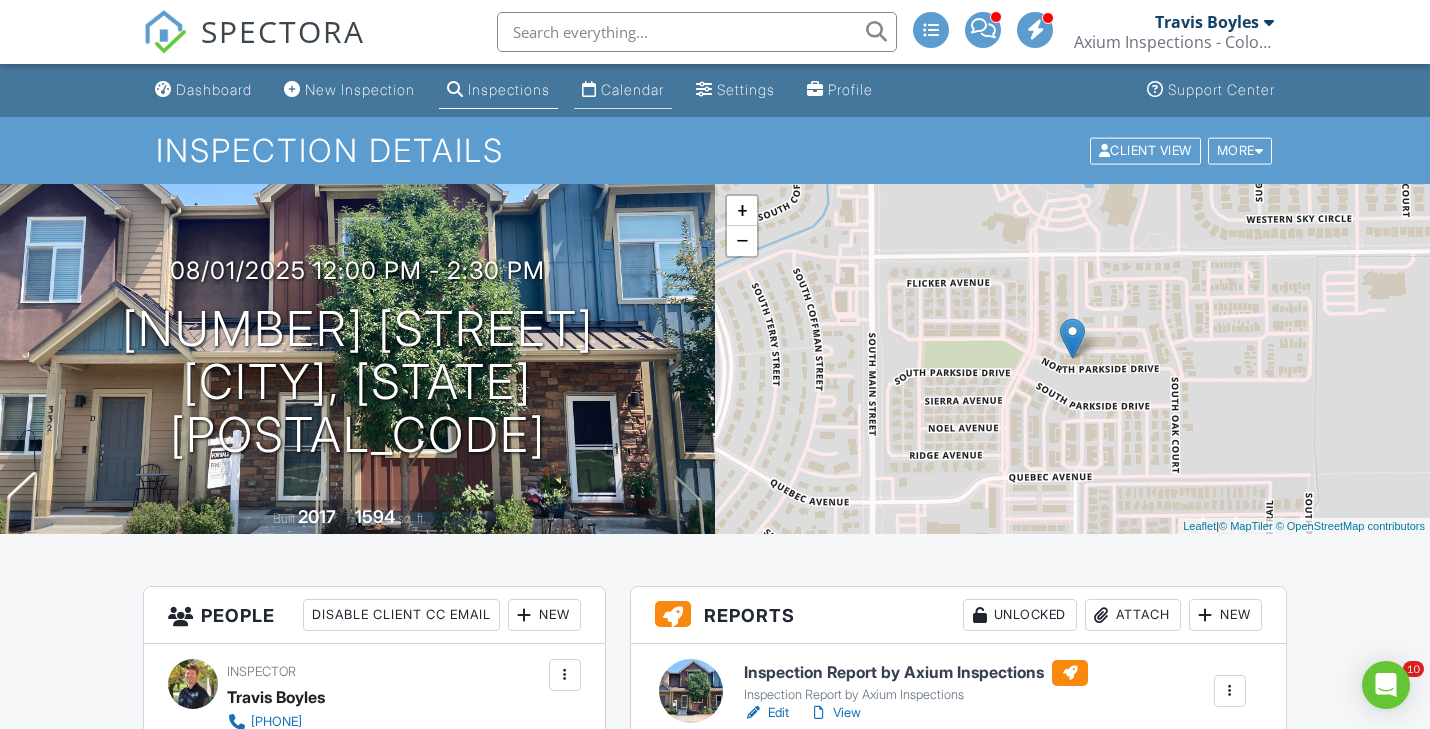 click on "Calendar" at bounding box center [632, 89] 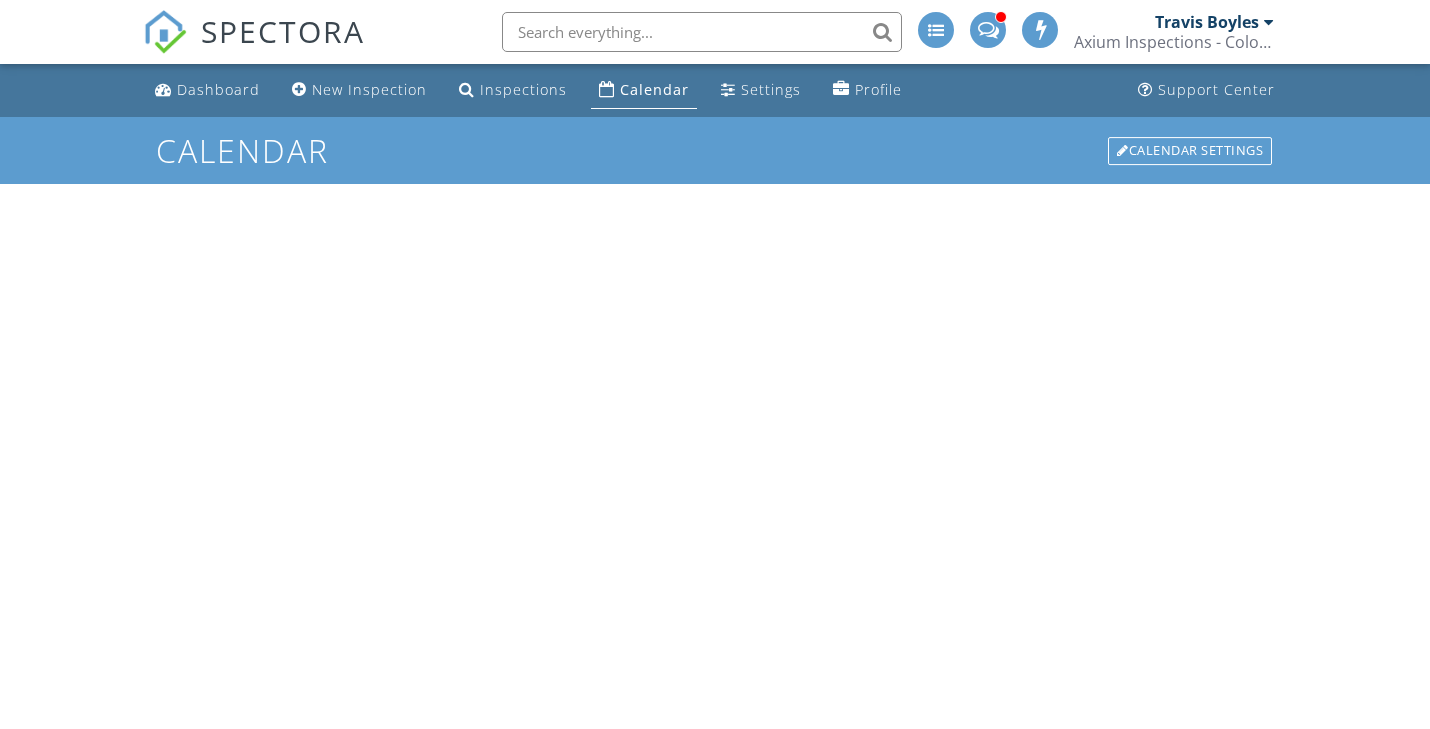 scroll, scrollTop: 0, scrollLeft: 0, axis: both 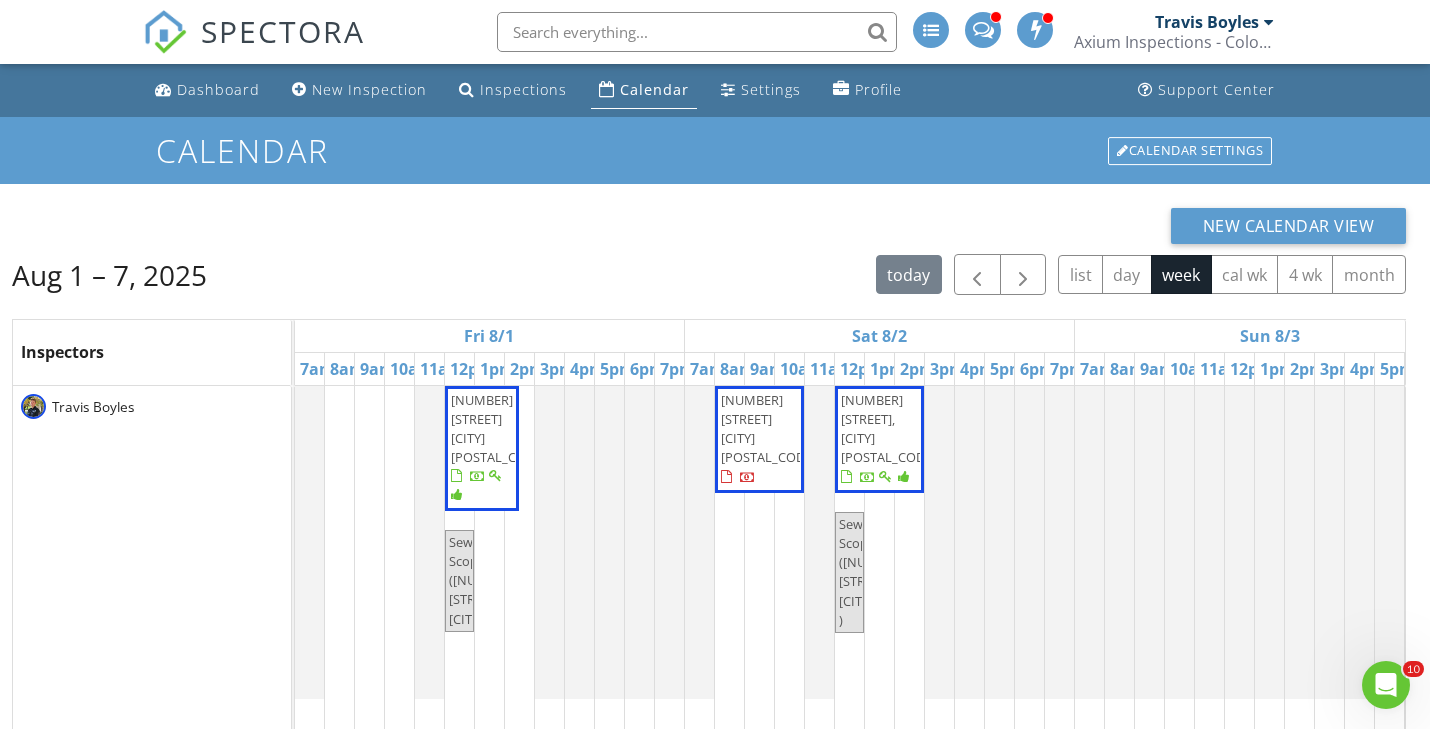 click on "[NUMBER] [STREET] [CITY] [POSTAL_CODE]" at bounding box center [768, 429] 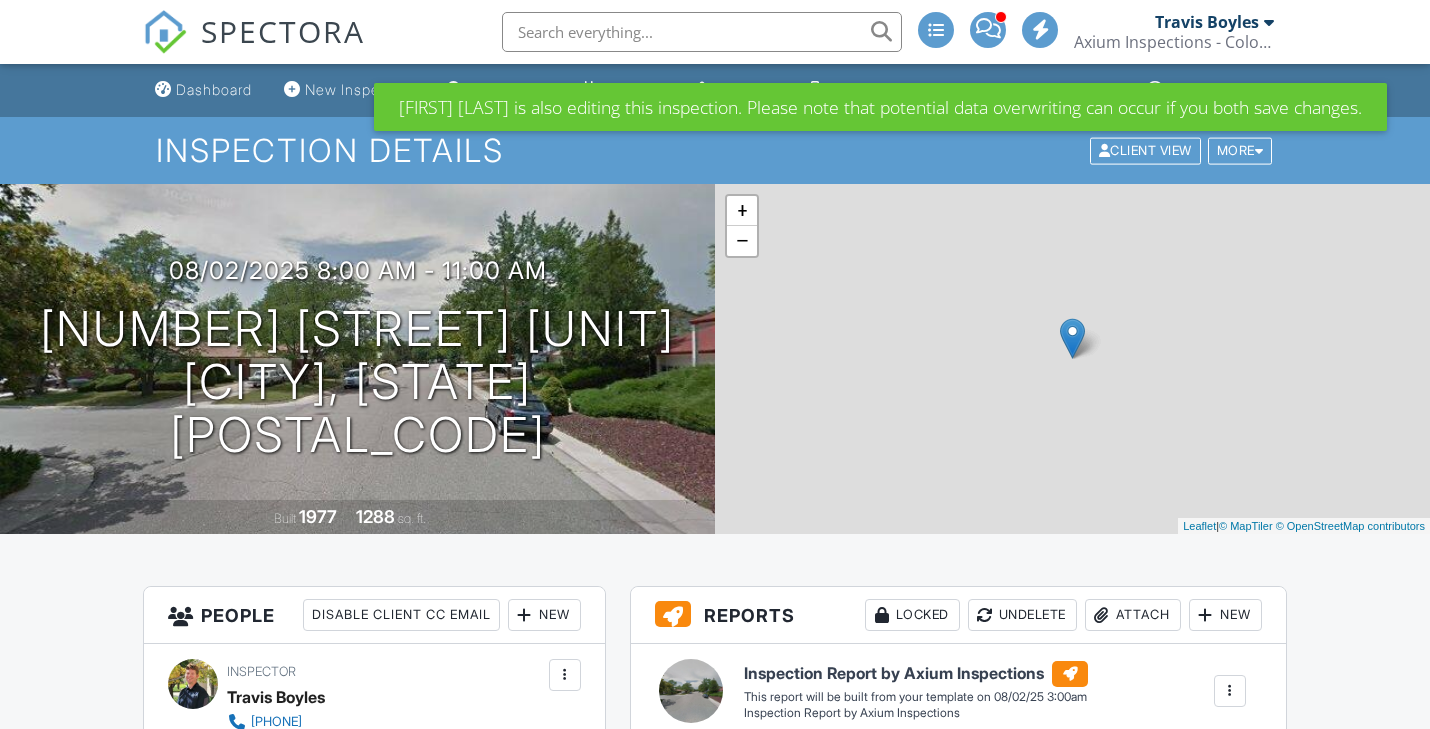 scroll, scrollTop: 0, scrollLeft: 0, axis: both 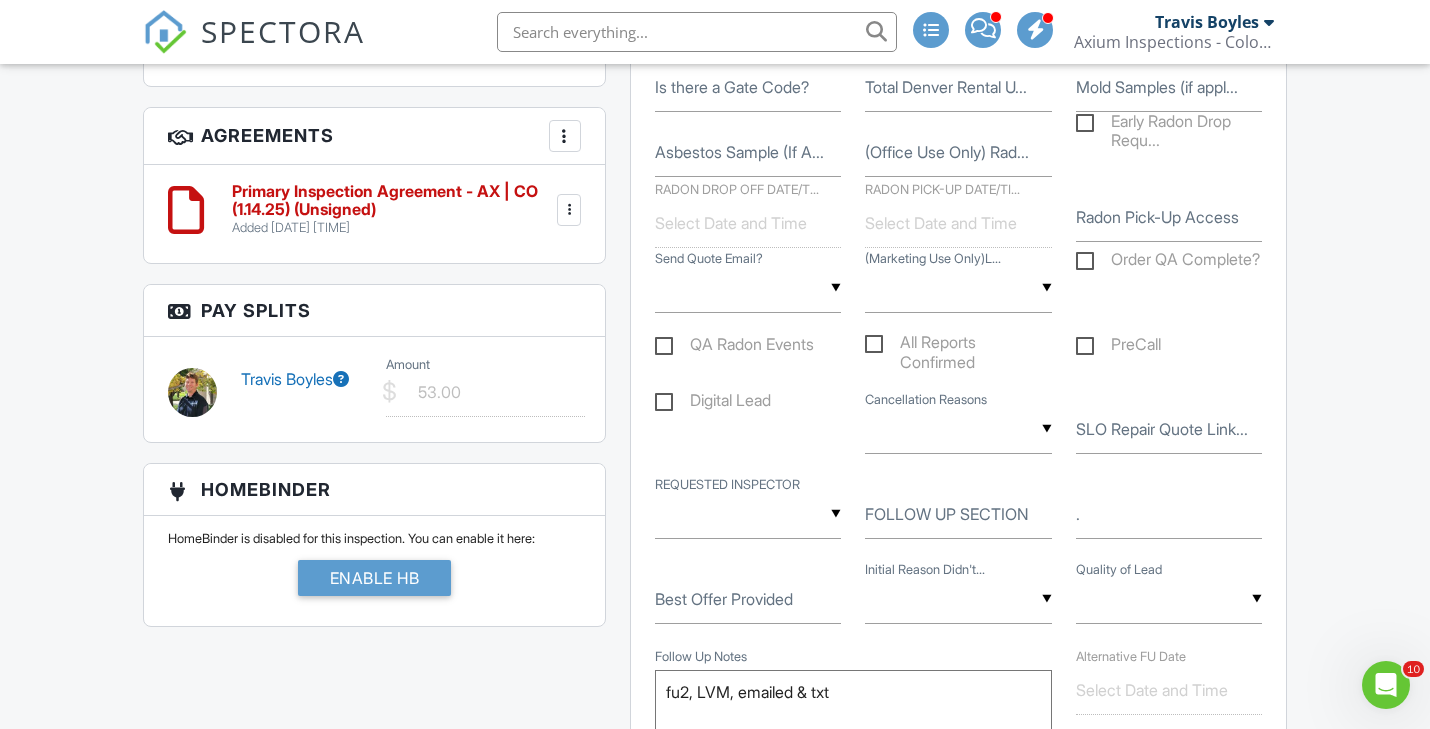 click at bounding box center (341, 379) 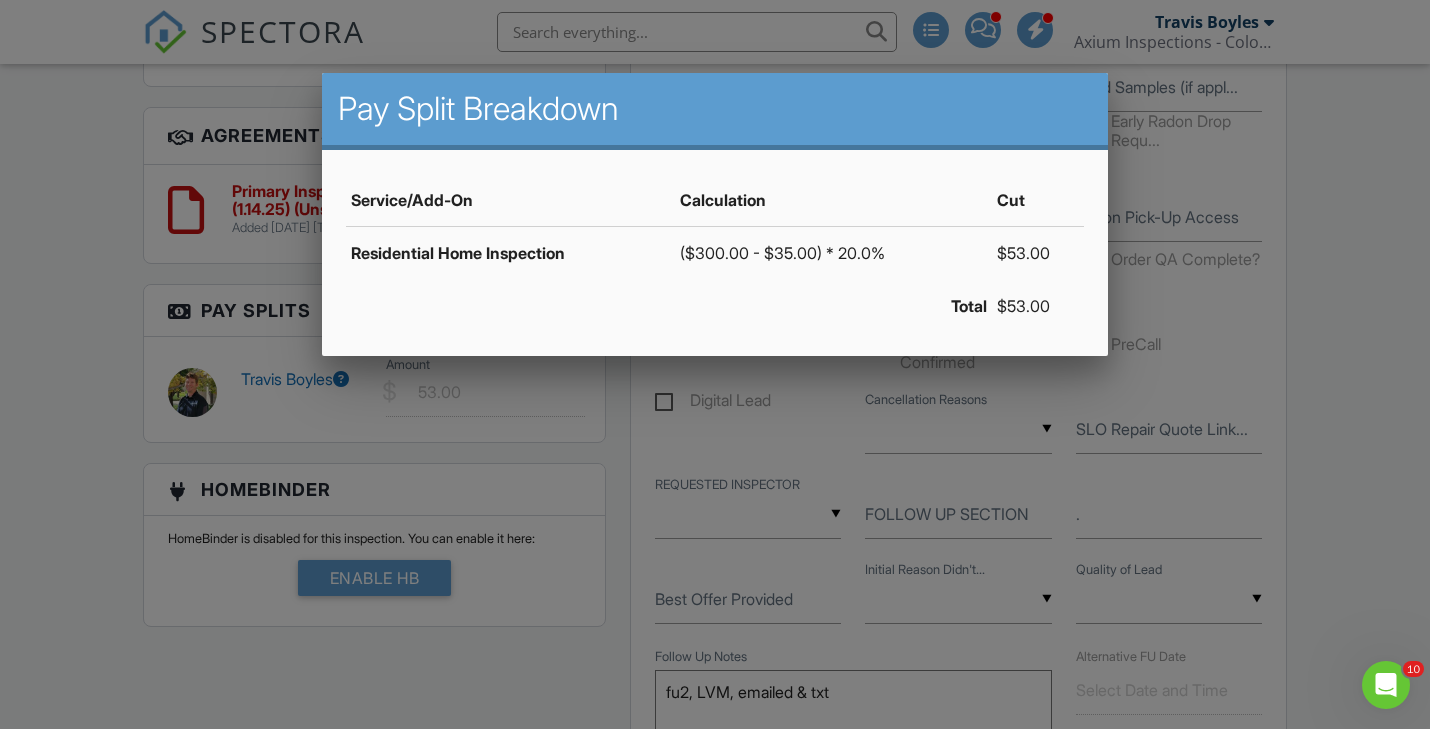 click at bounding box center [715, 355] 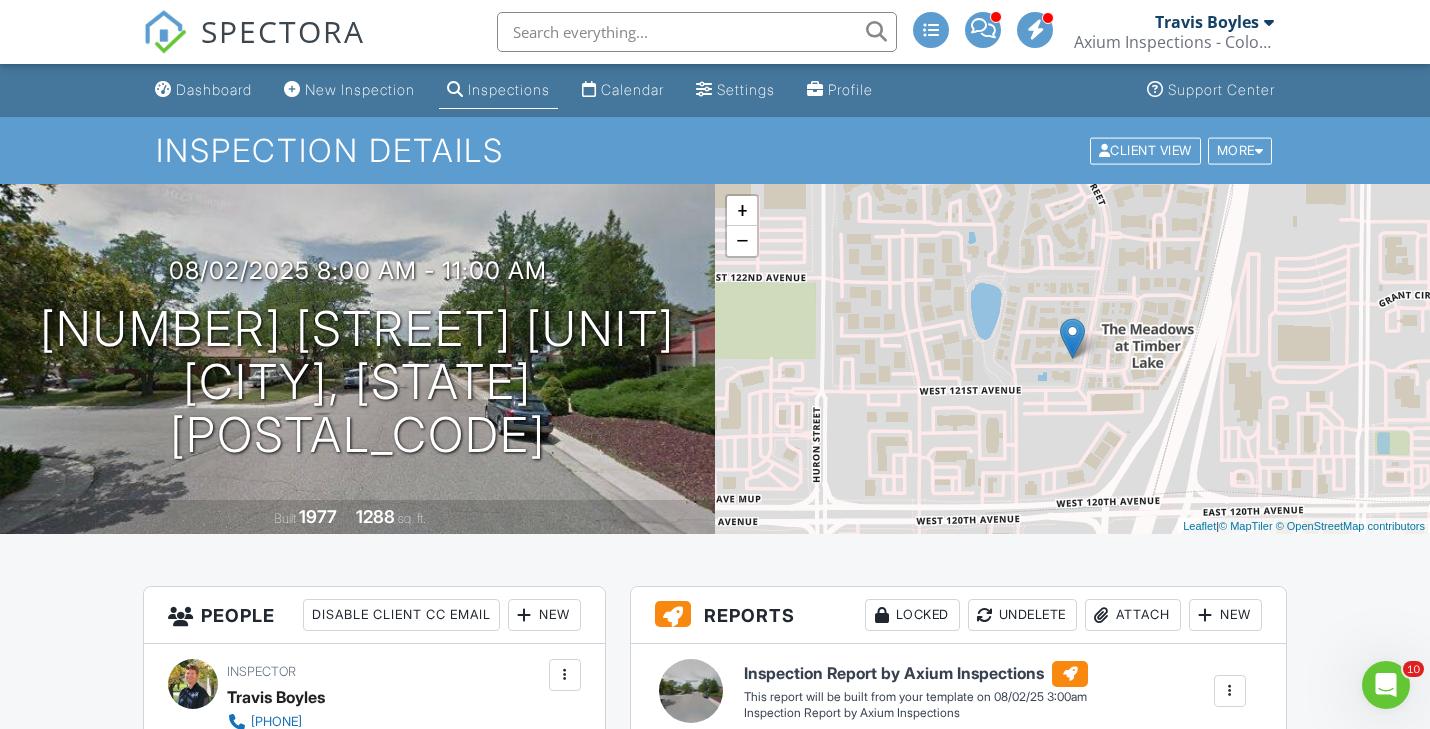 scroll, scrollTop: 0, scrollLeft: 0, axis: both 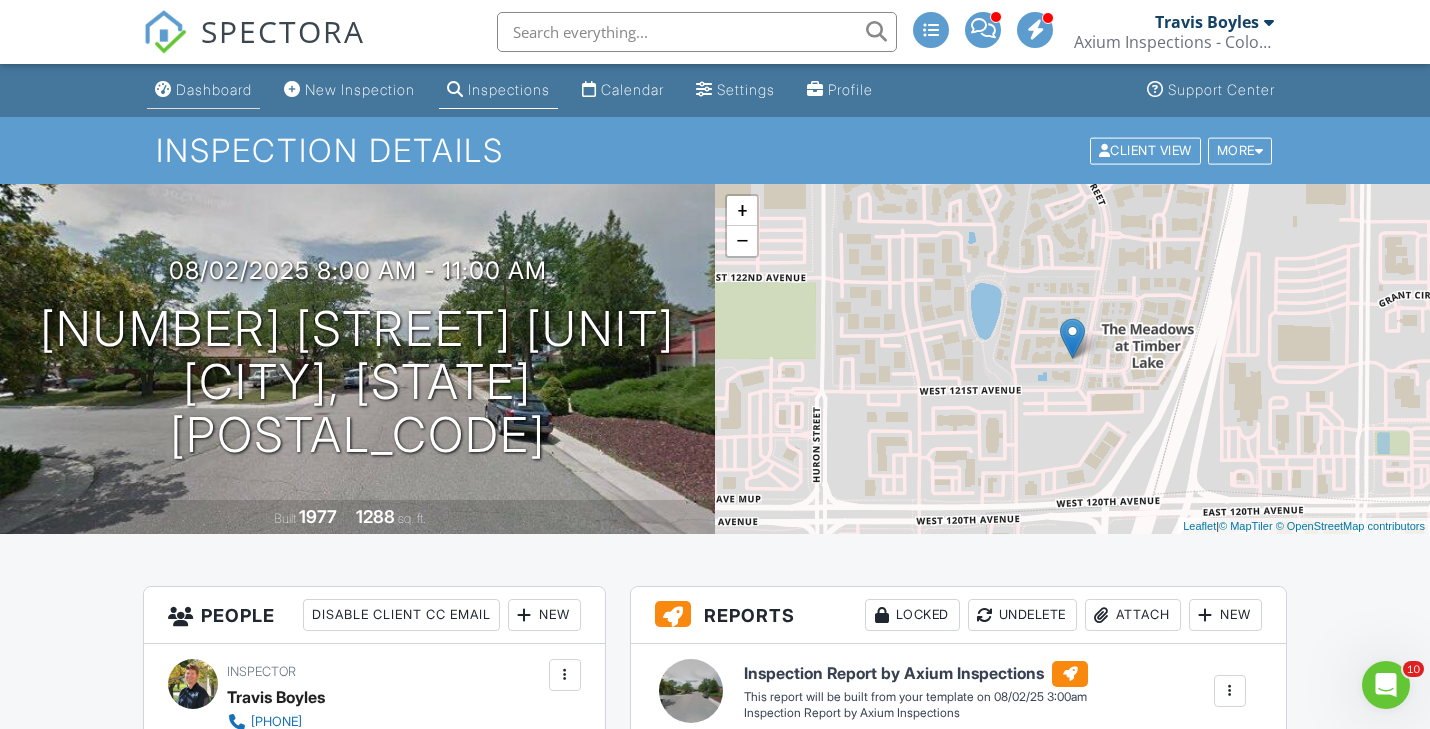 click on "Dashboard" at bounding box center (214, 89) 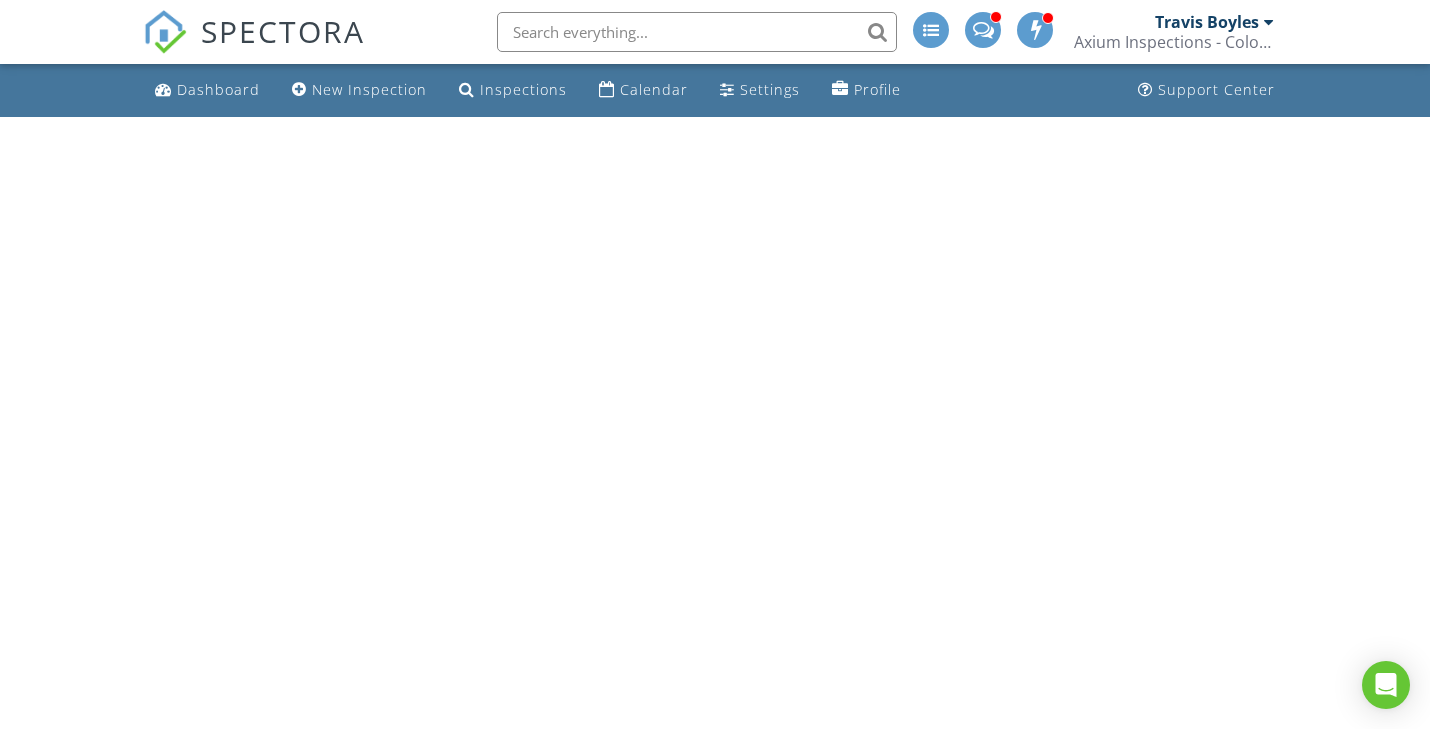 scroll, scrollTop: 0, scrollLeft: 0, axis: both 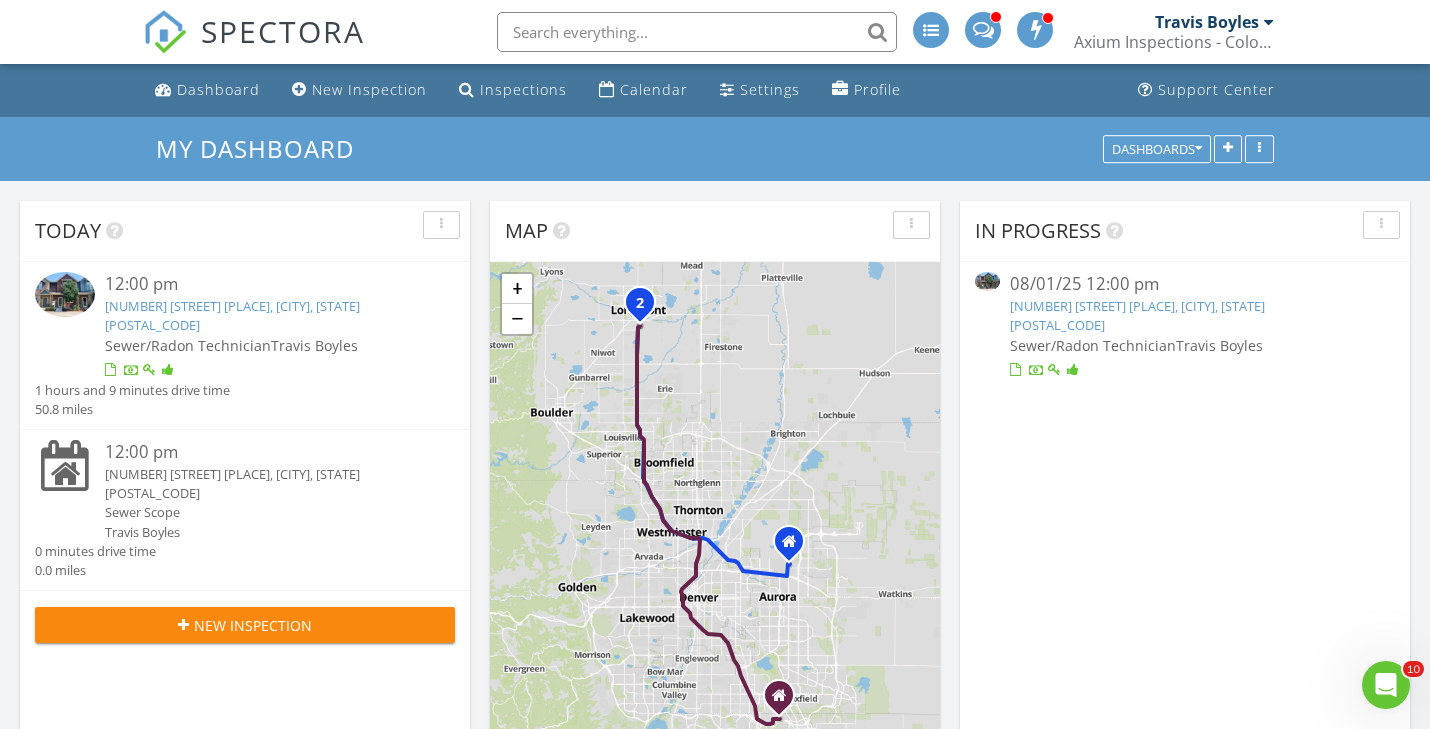 click on "332 N Parkside Dr C, Longmont, Colorado 80501" at bounding box center [232, 315] 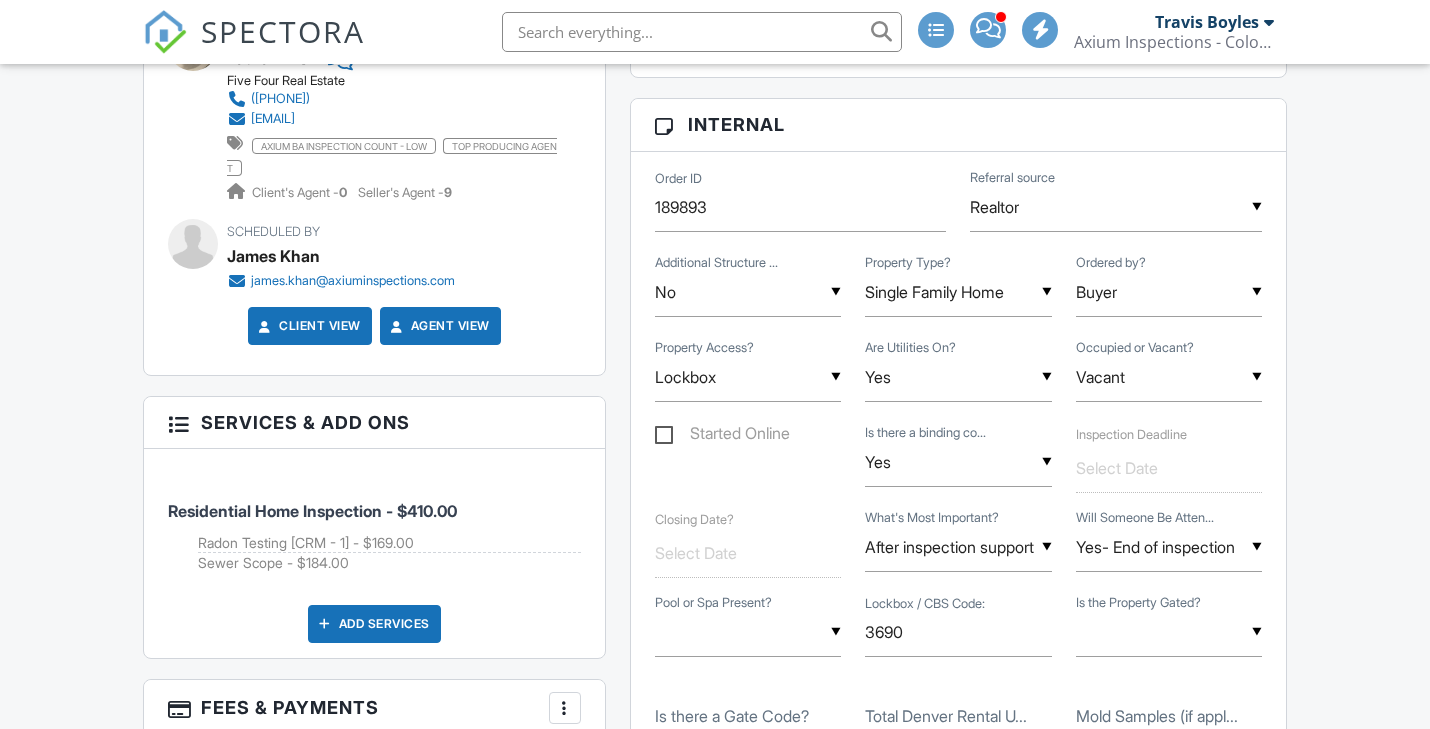 scroll, scrollTop: 1576, scrollLeft: 0, axis: vertical 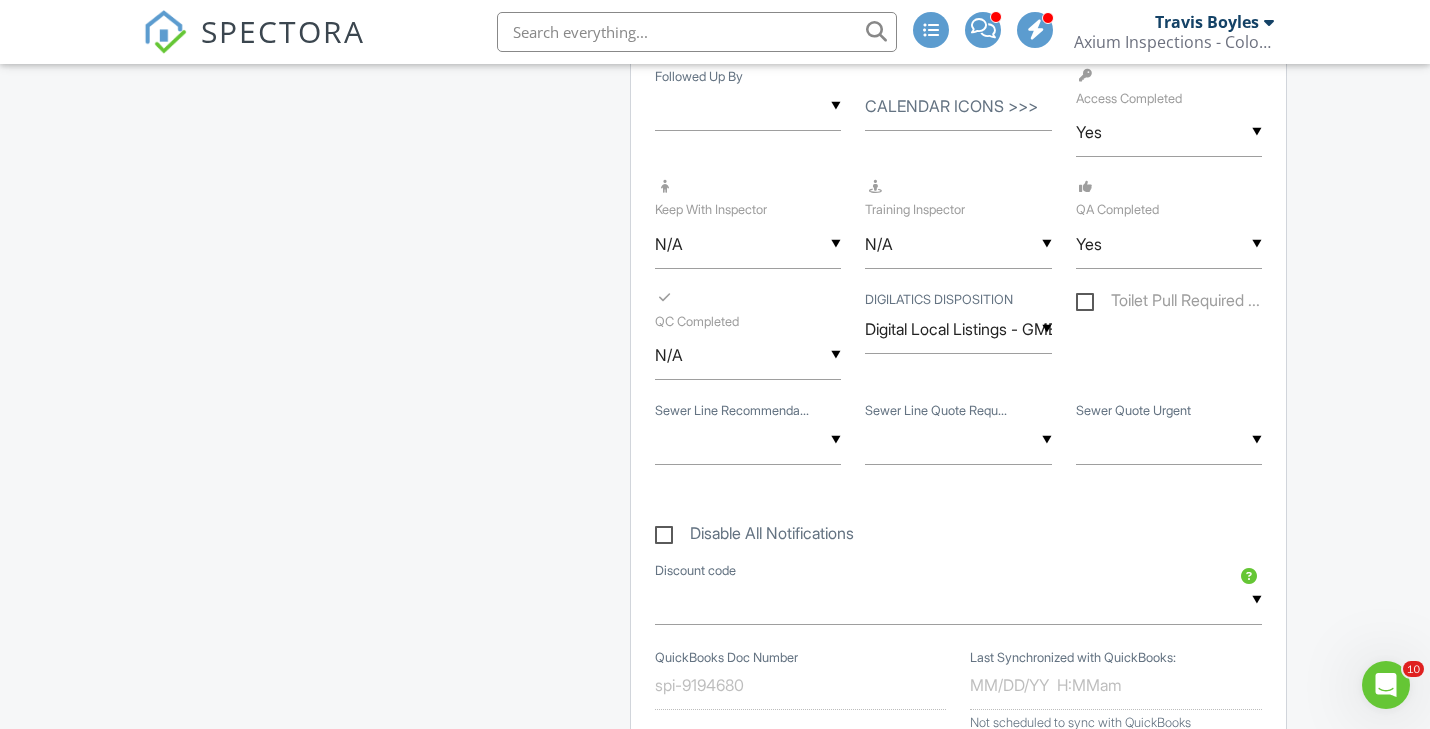 click at bounding box center [748, 440] 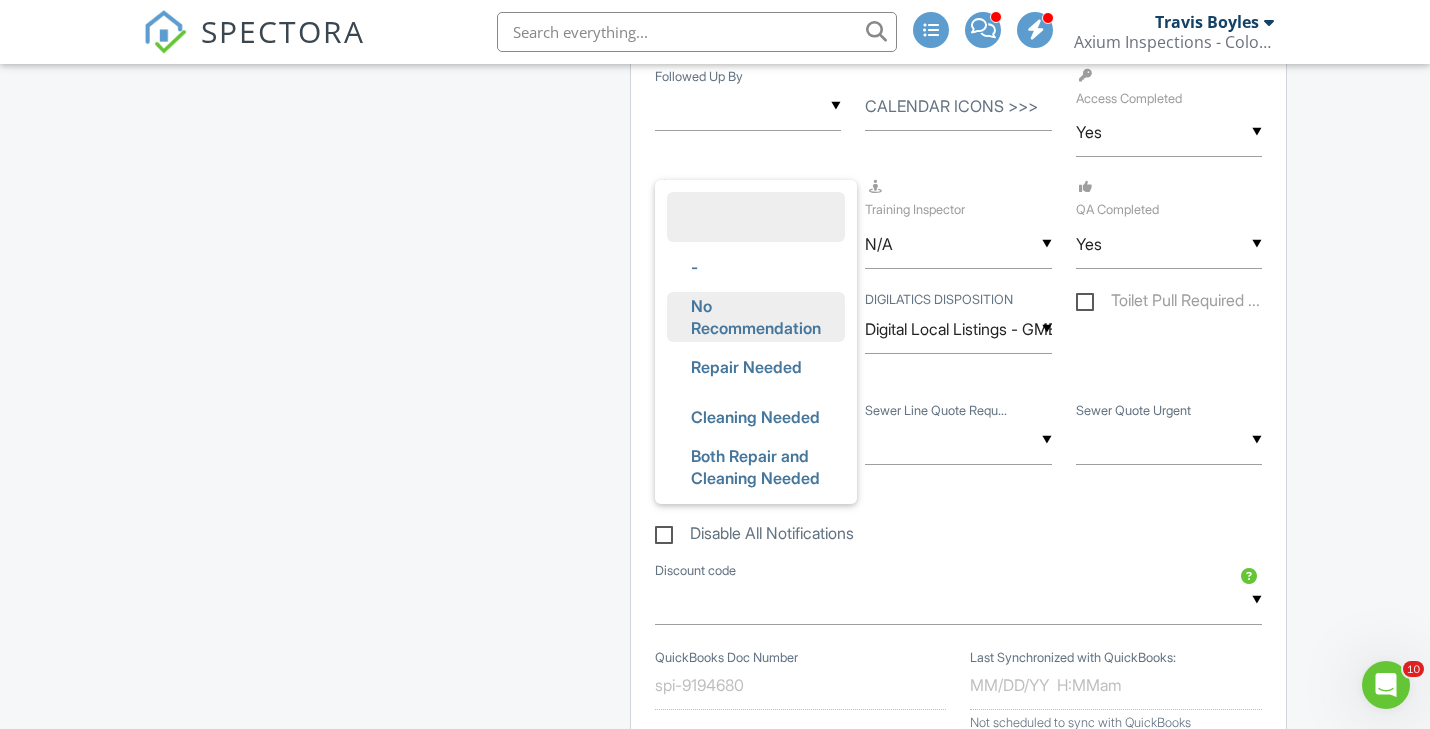click on "No Recommendation" at bounding box center (756, 317) 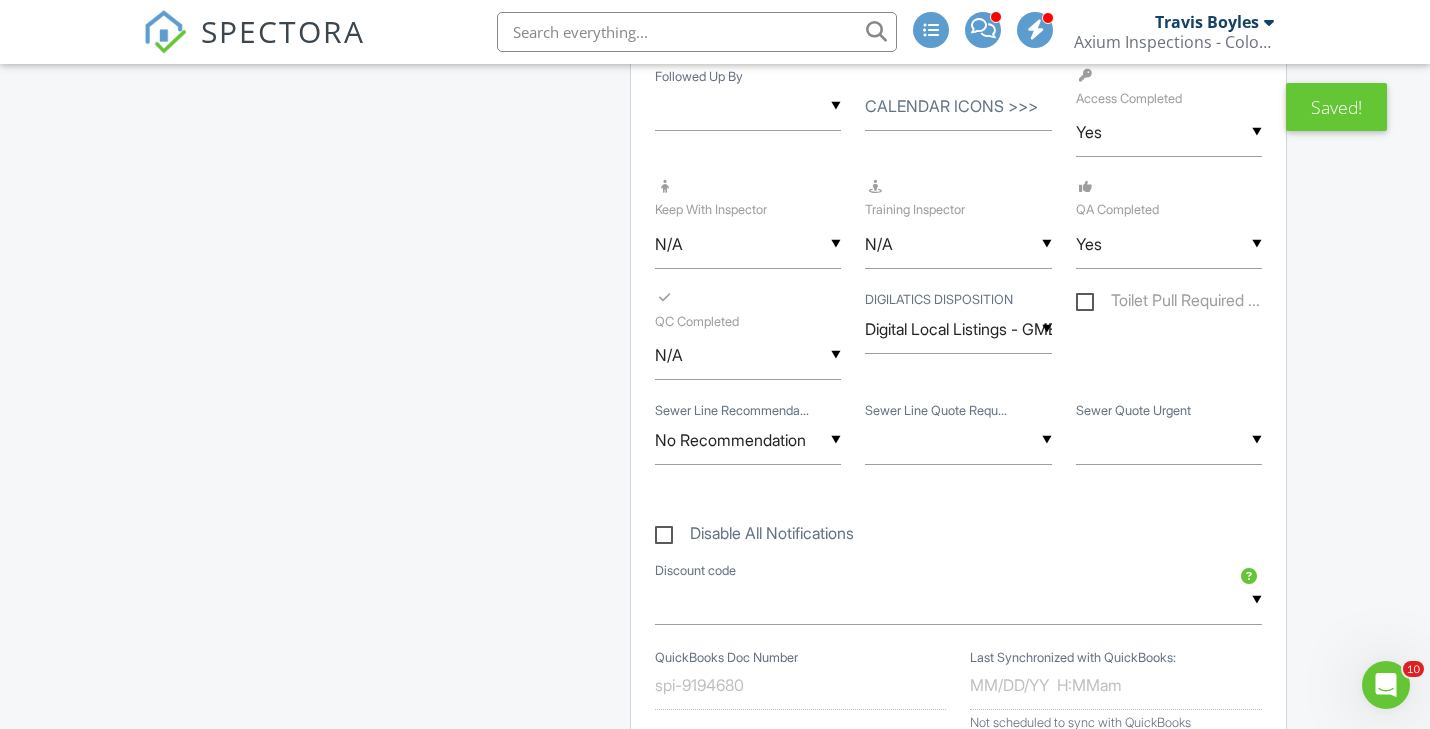 click on "▼ - Quote Requested Quote Not Requested No one present at inspection
-
Quote Requested
Quote Not Requested
No one present at inspection" at bounding box center [958, 440] 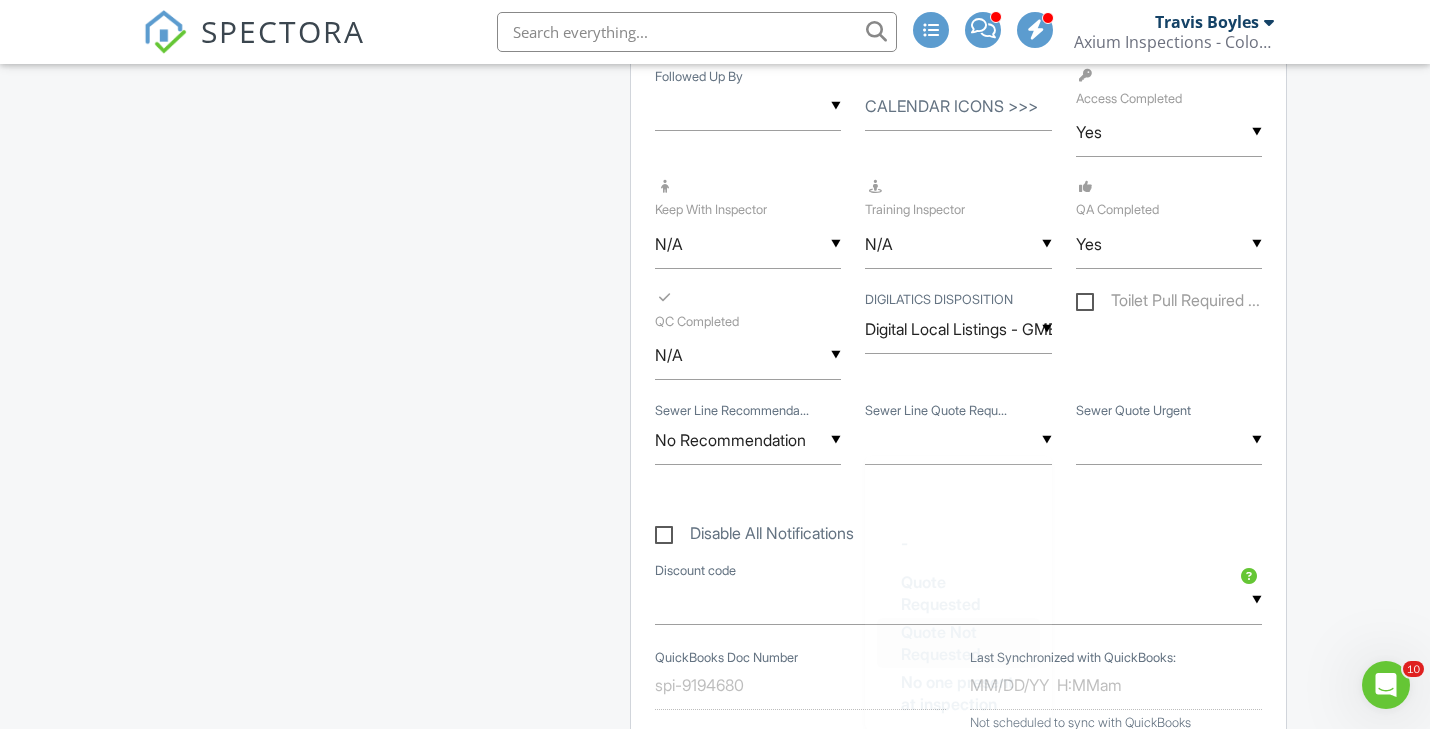 click on "Quote Not Requested" at bounding box center [958, 643] 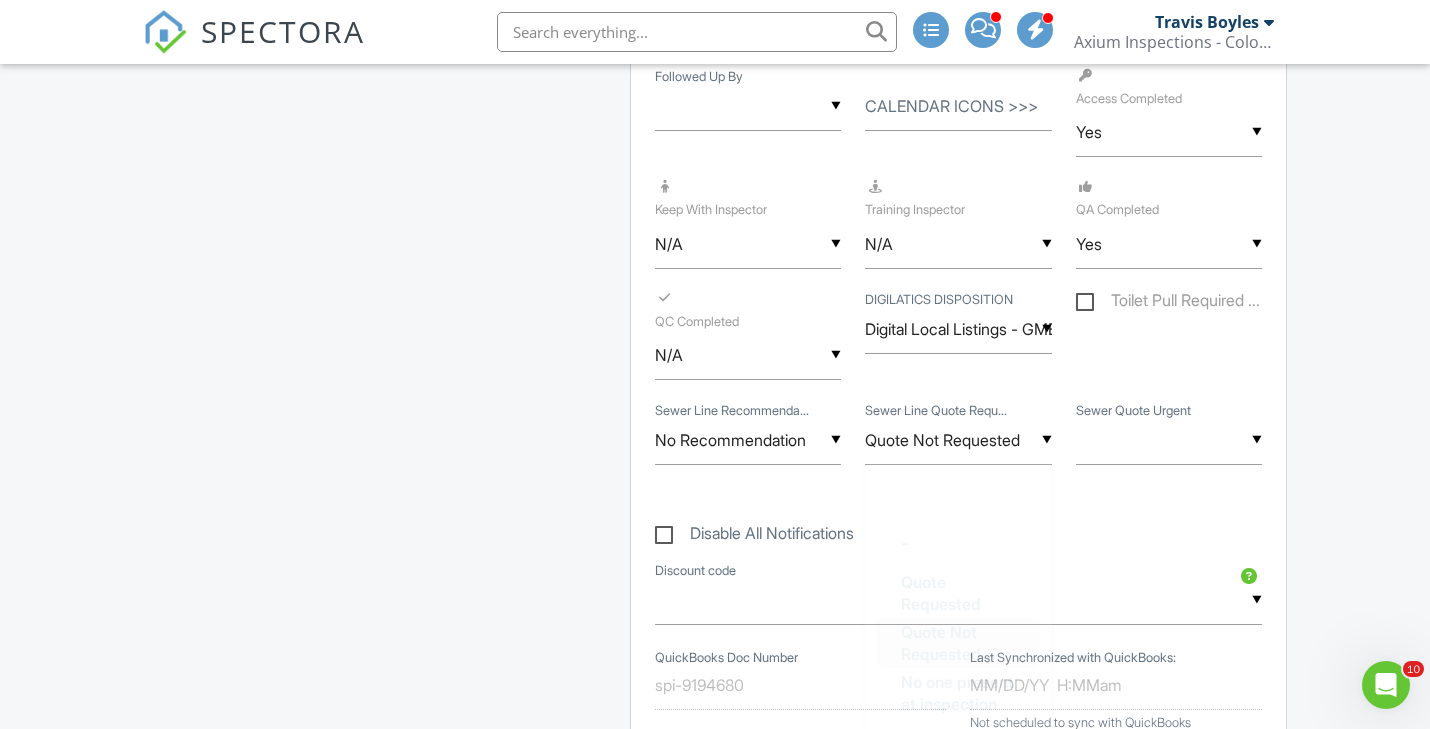 scroll, scrollTop: 0, scrollLeft: 0, axis: both 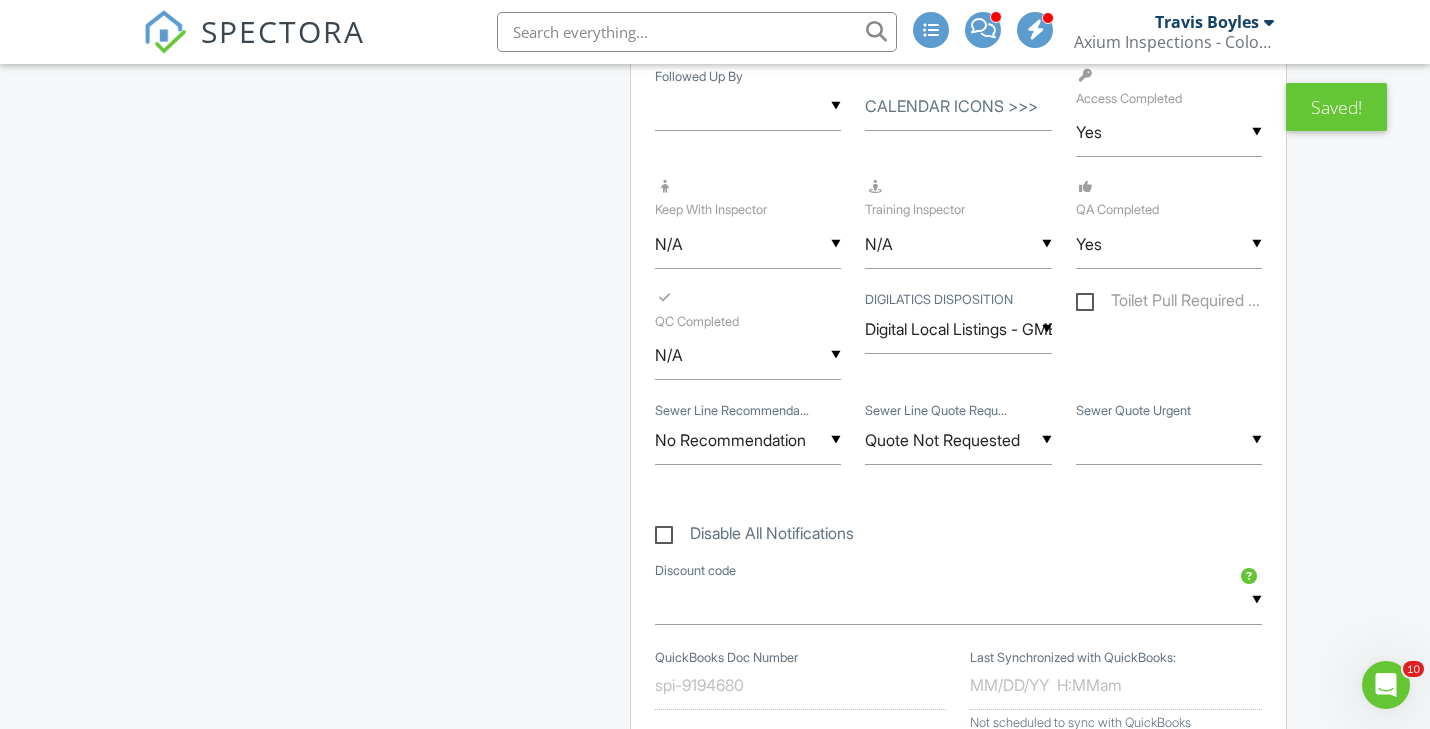 click on "▼ - Yes
-
Yes" at bounding box center [1169, 440] 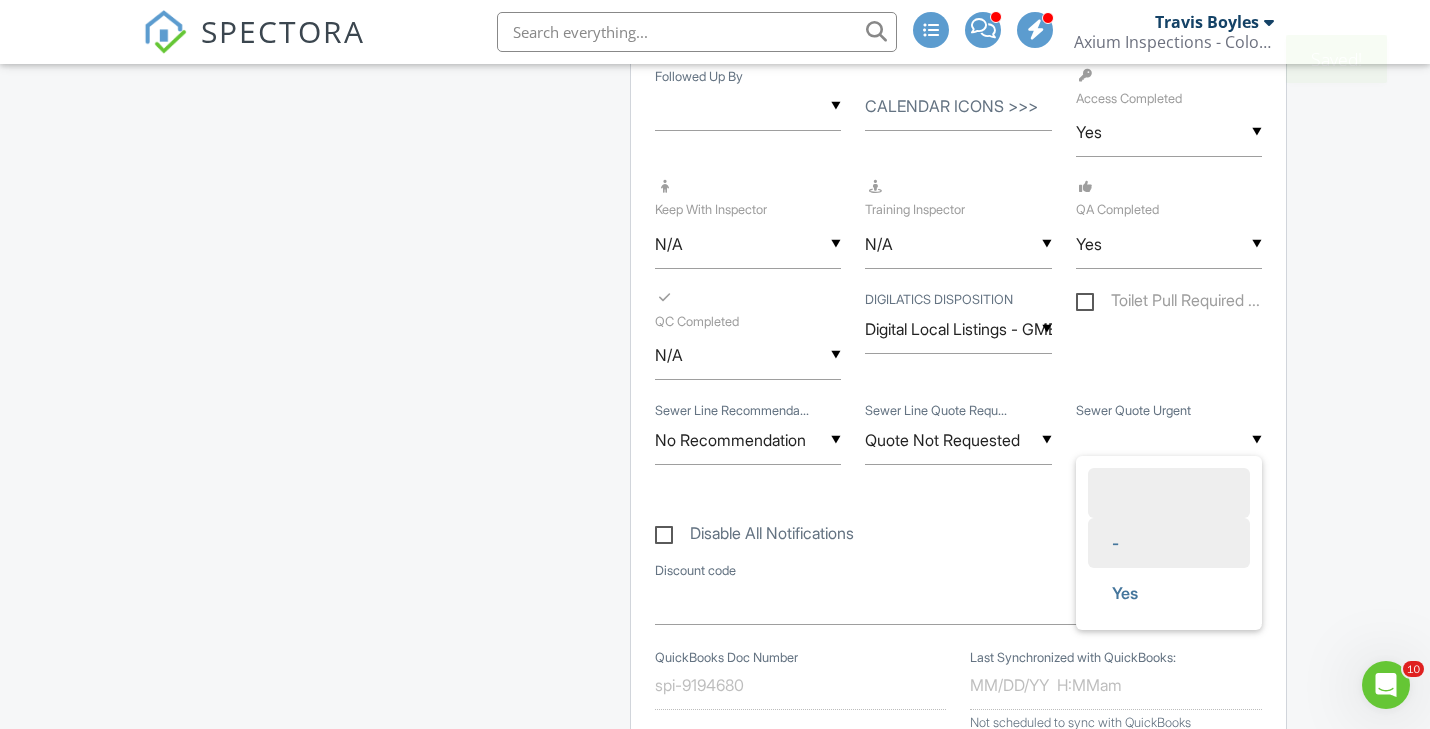 click on "-" at bounding box center [1169, 543] 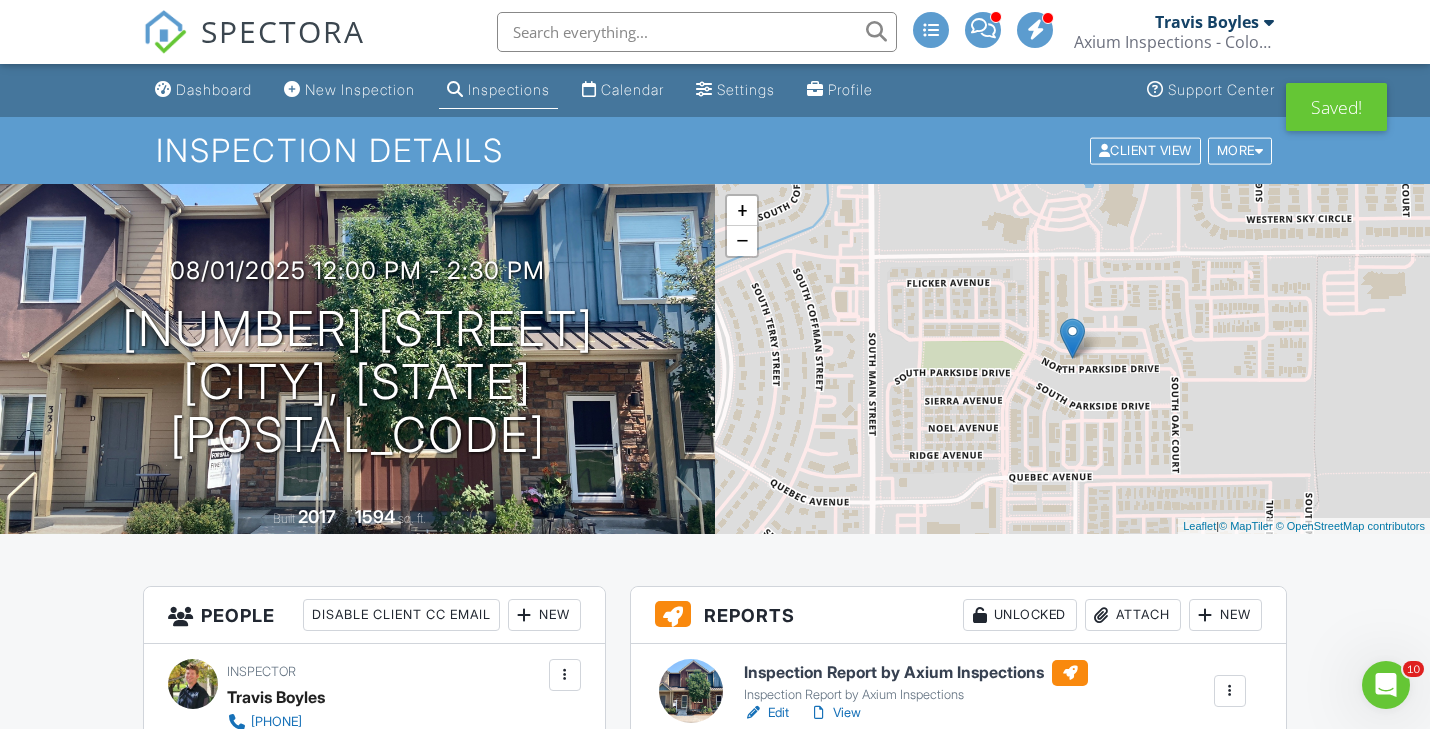scroll, scrollTop: 0, scrollLeft: 0, axis: both 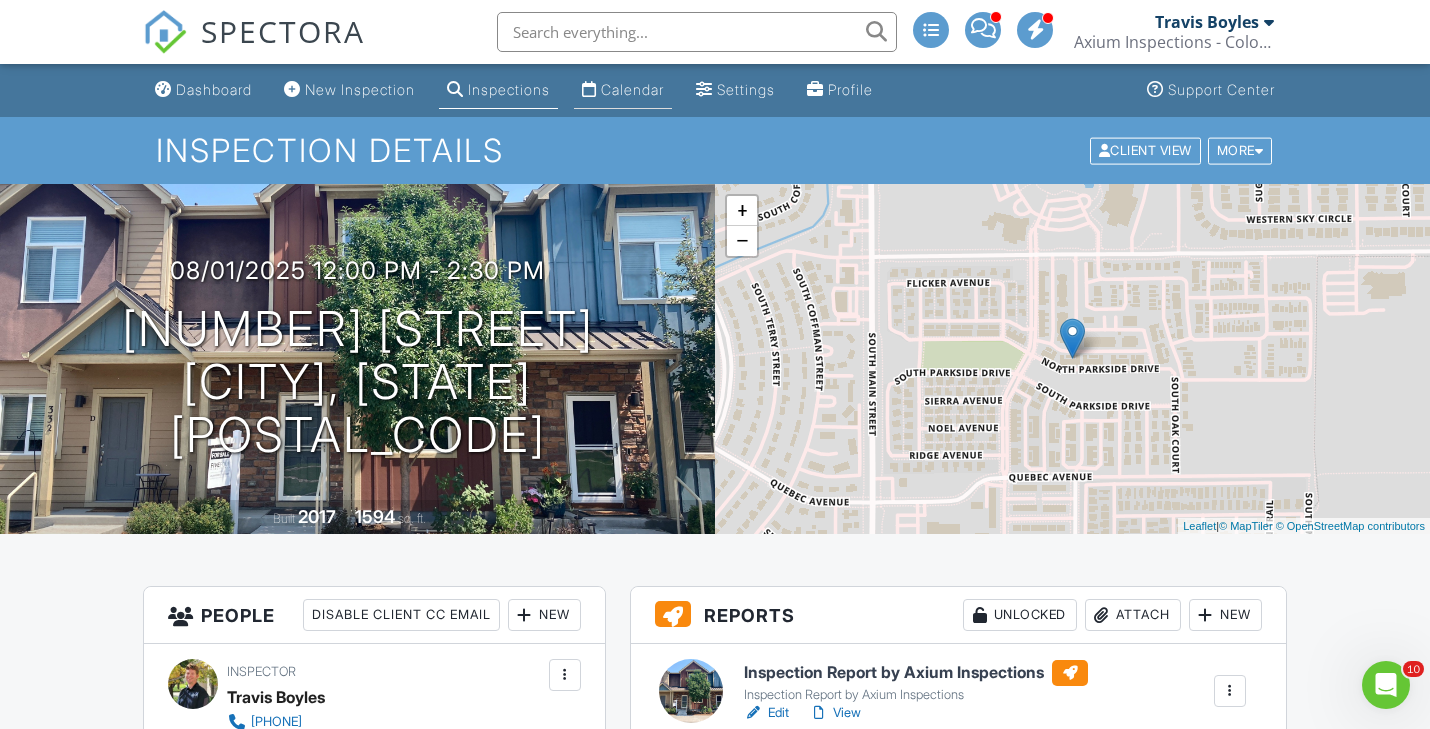 click on "Calendar" at bounding box center (623, 90) 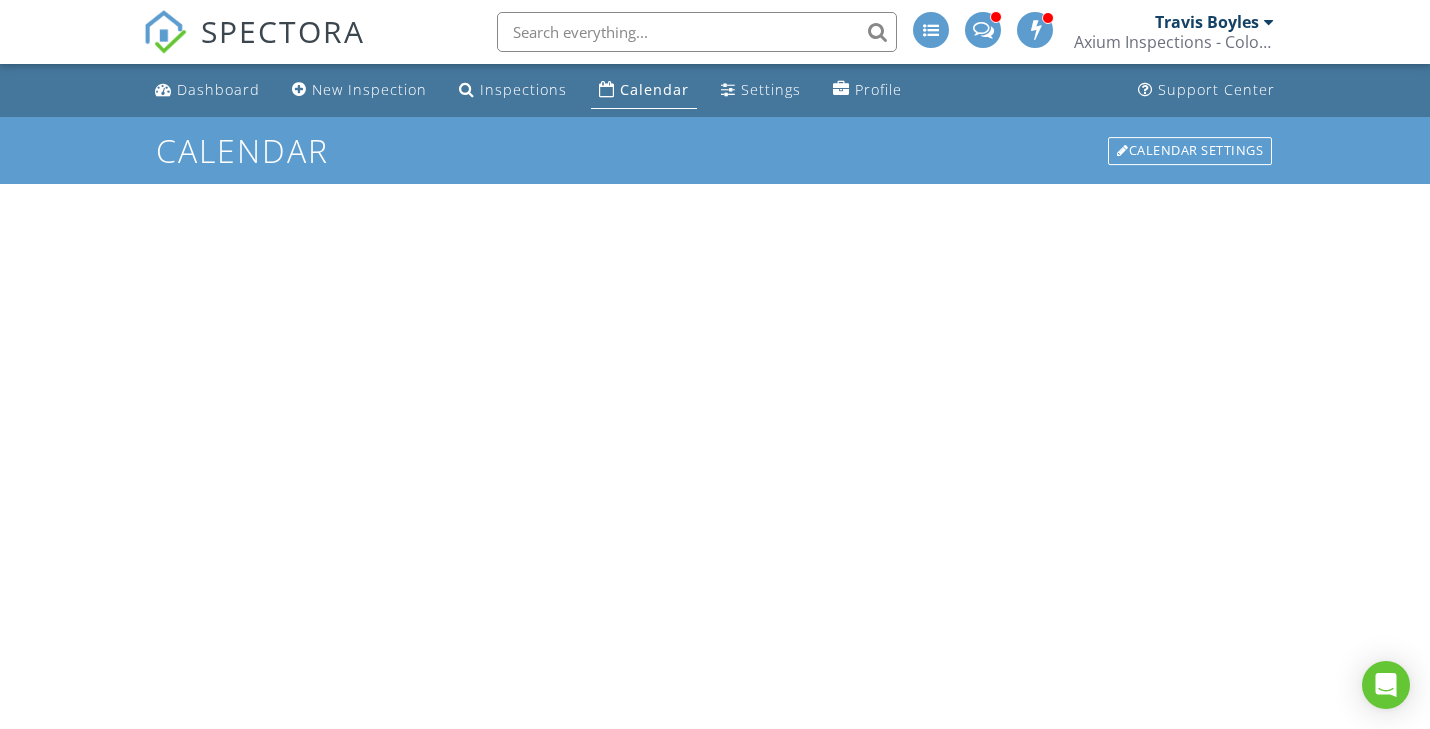 scroll, scrollTop: 0, scrollLeft: 0, axis: both 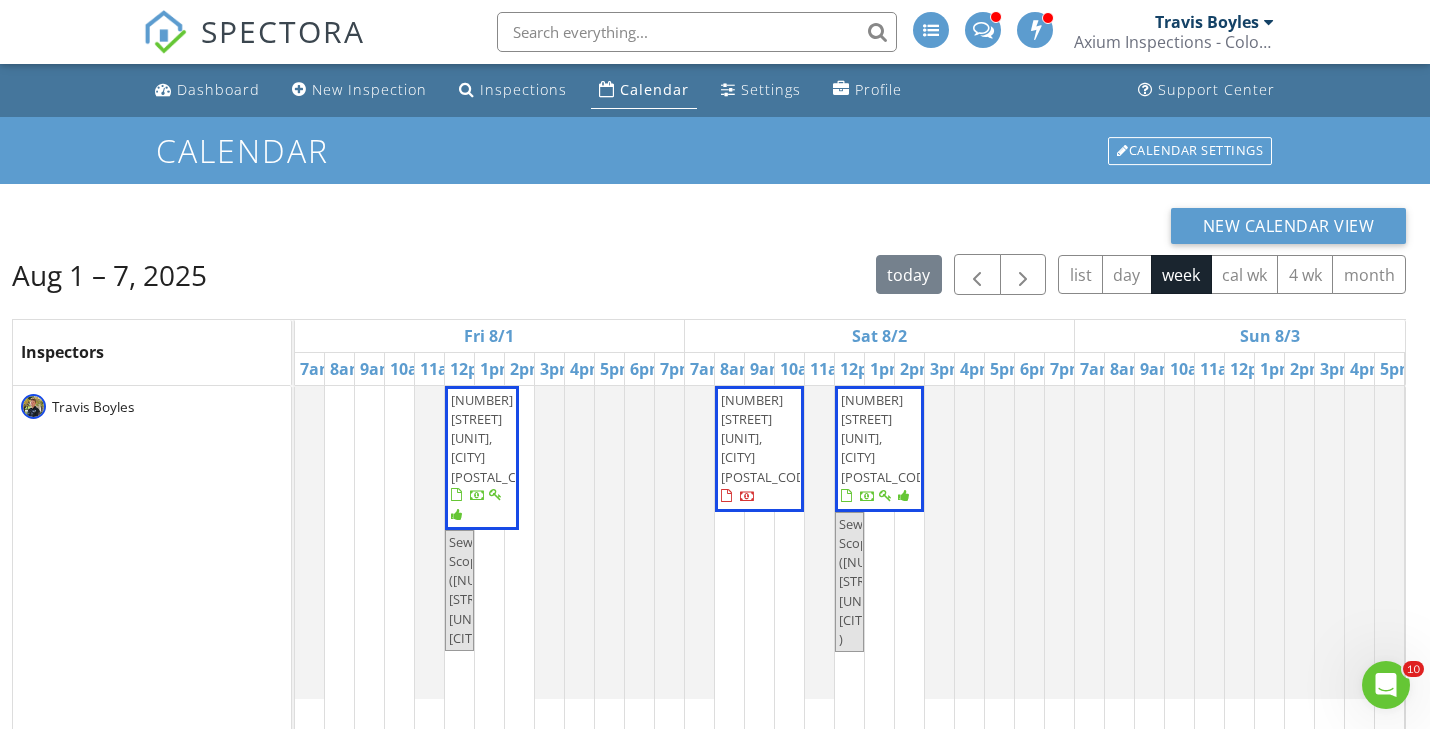 click on "12115 Bannock St B, Denver 80234" at bounding box center [768, 438] 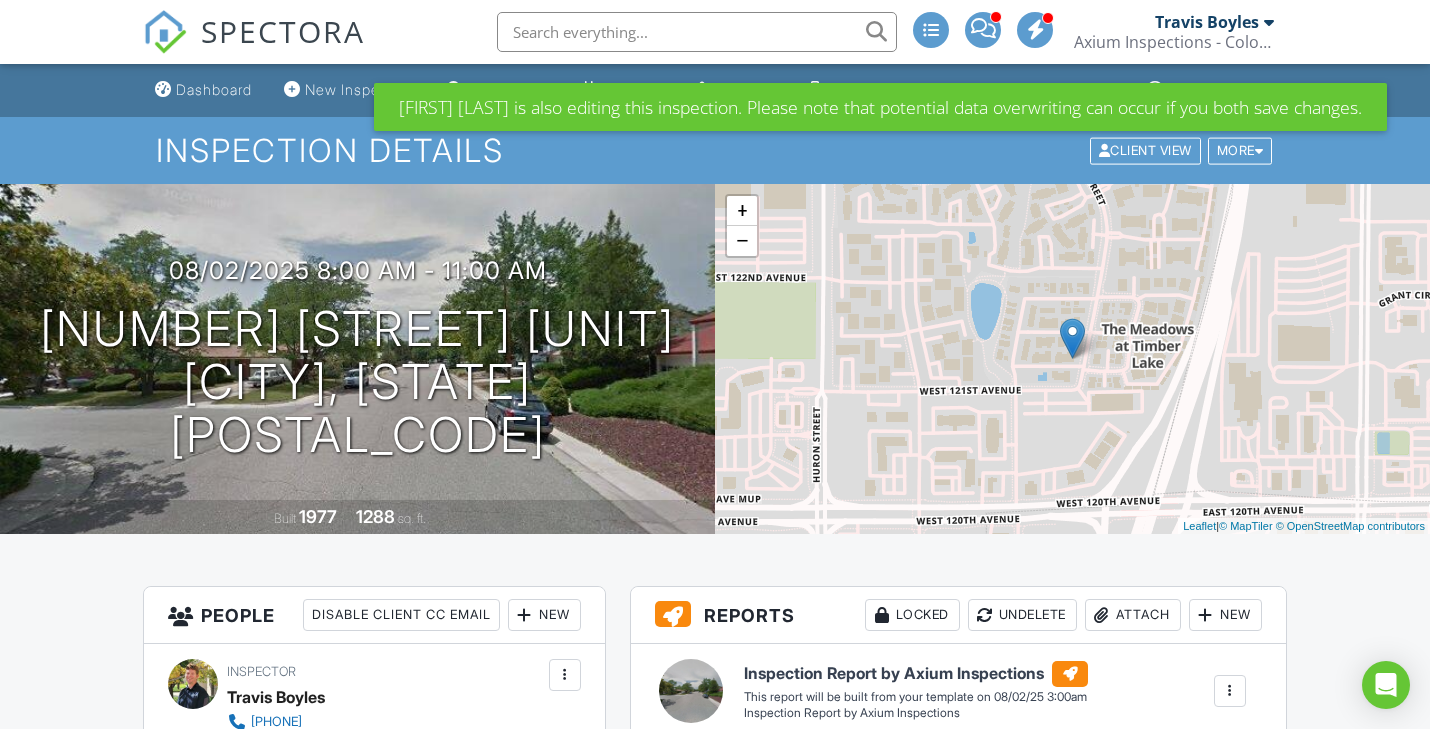 scroll, scrollTop: 0, scrollLeft: 0, axis: both 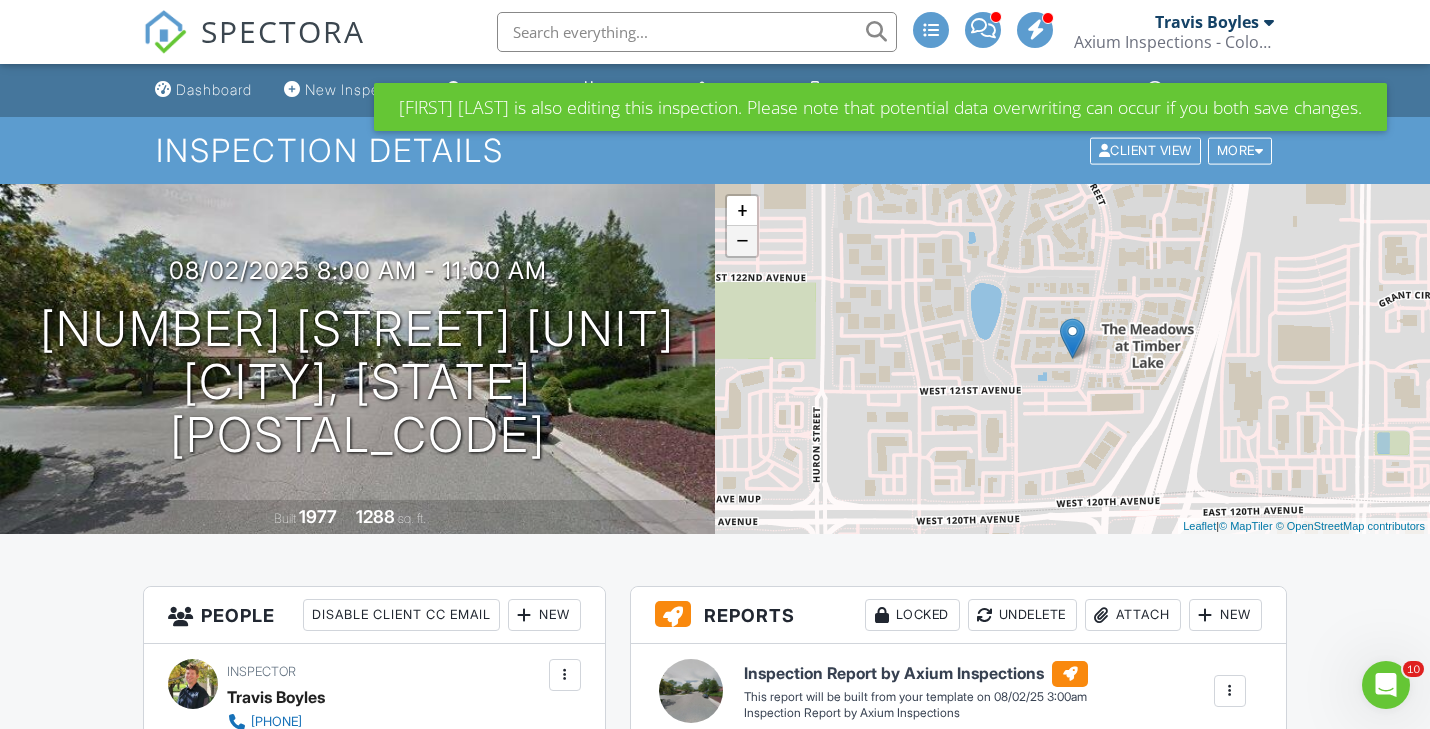 click on "−" at bounding box center [742, 241] 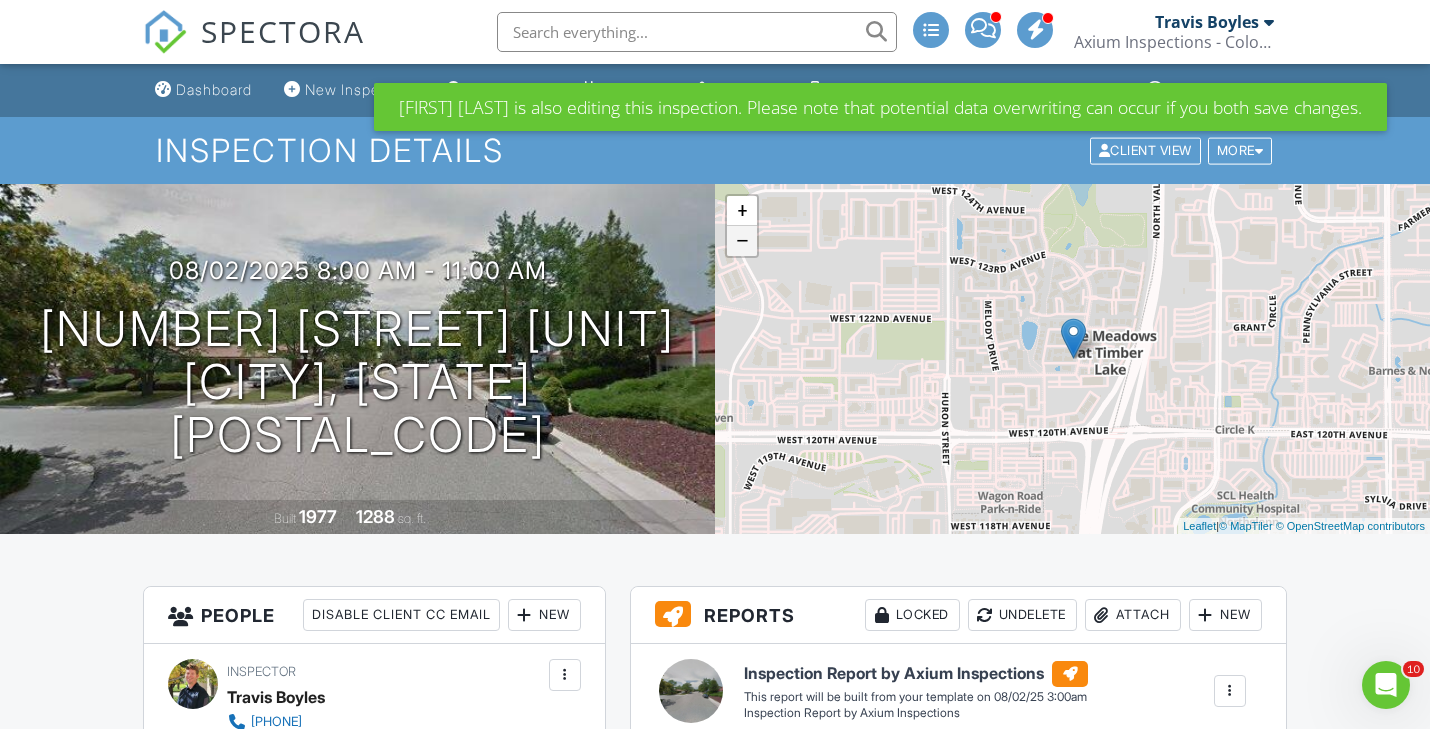 click on "−" at bounding box center (742, 241) 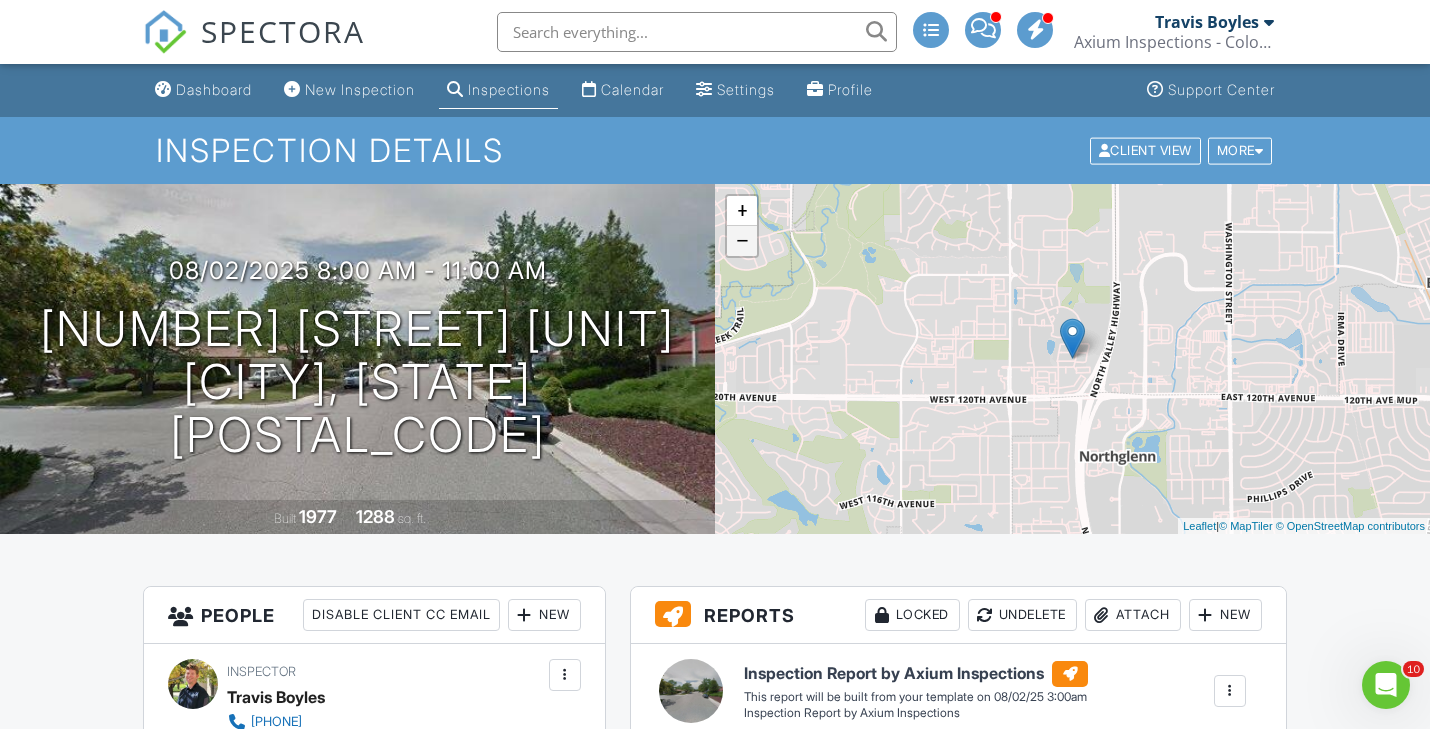 click on "−" at bounding box center (742, 241) 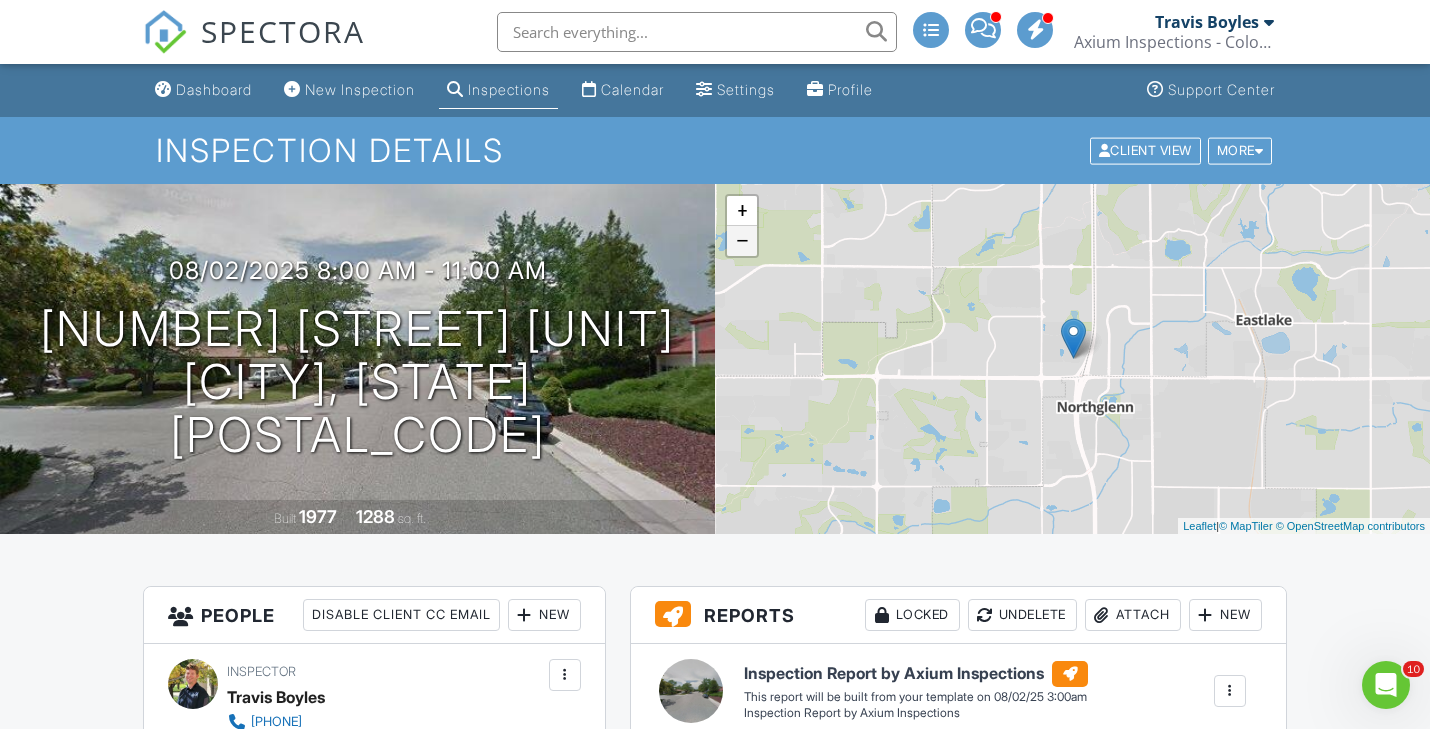 click on "−" at bounding box center [742, 241] 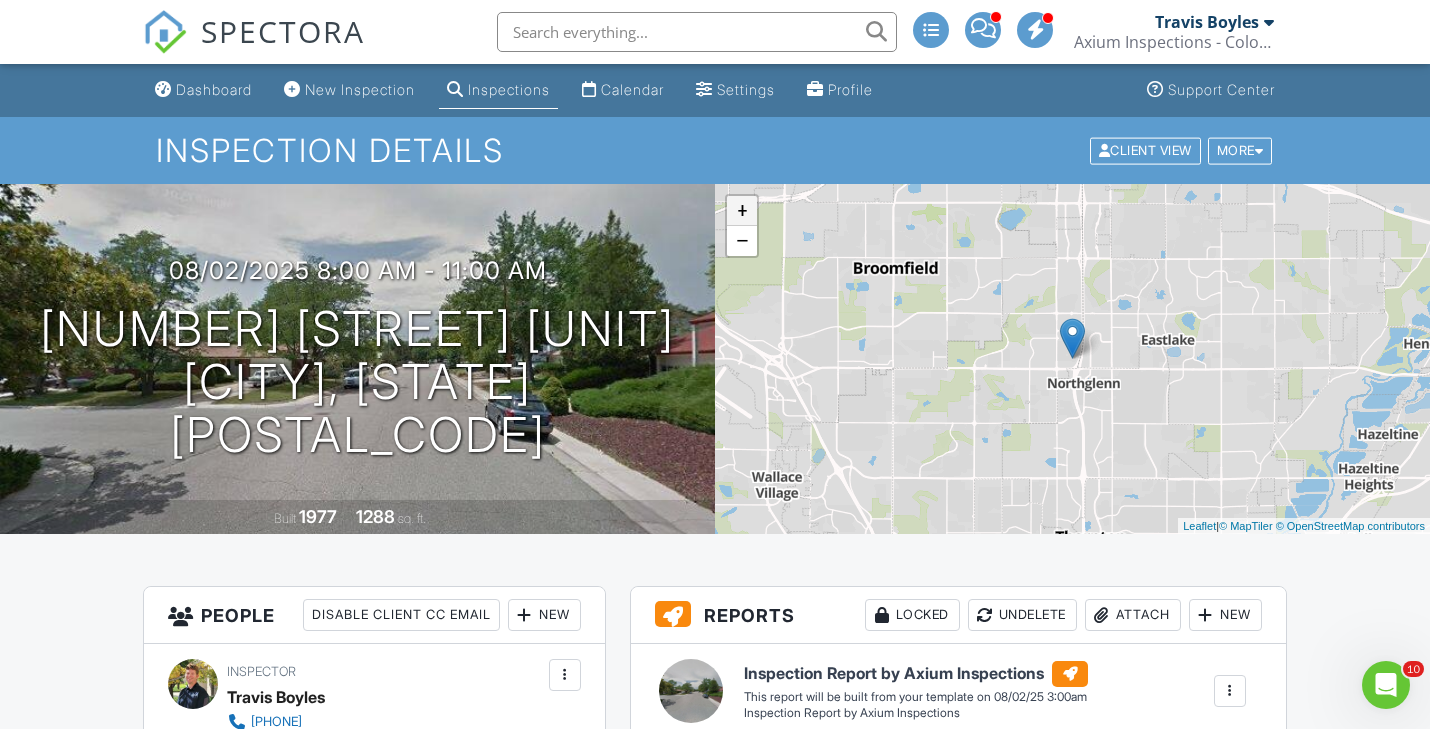 click on "+" at bounding box center [742, 211] 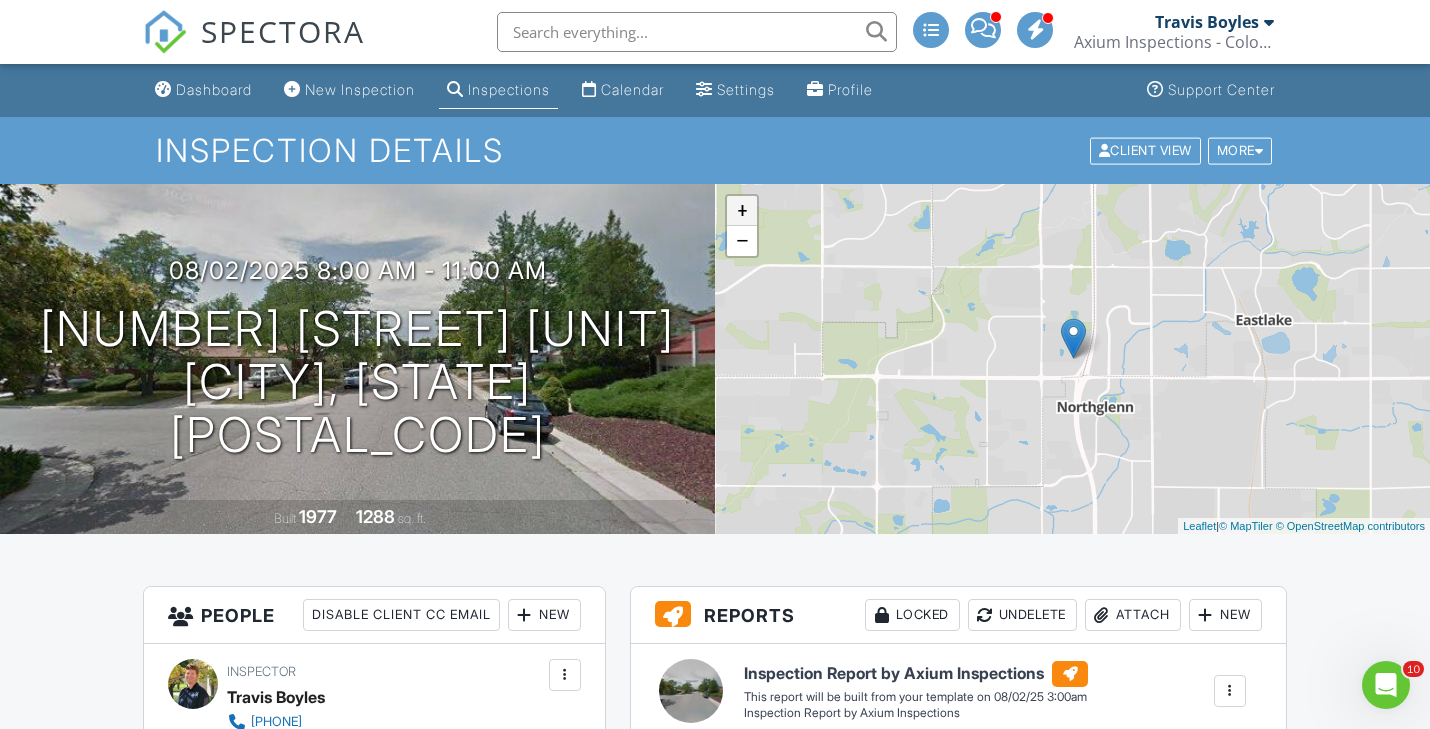 click on "+" at bounding box center [742, 211] 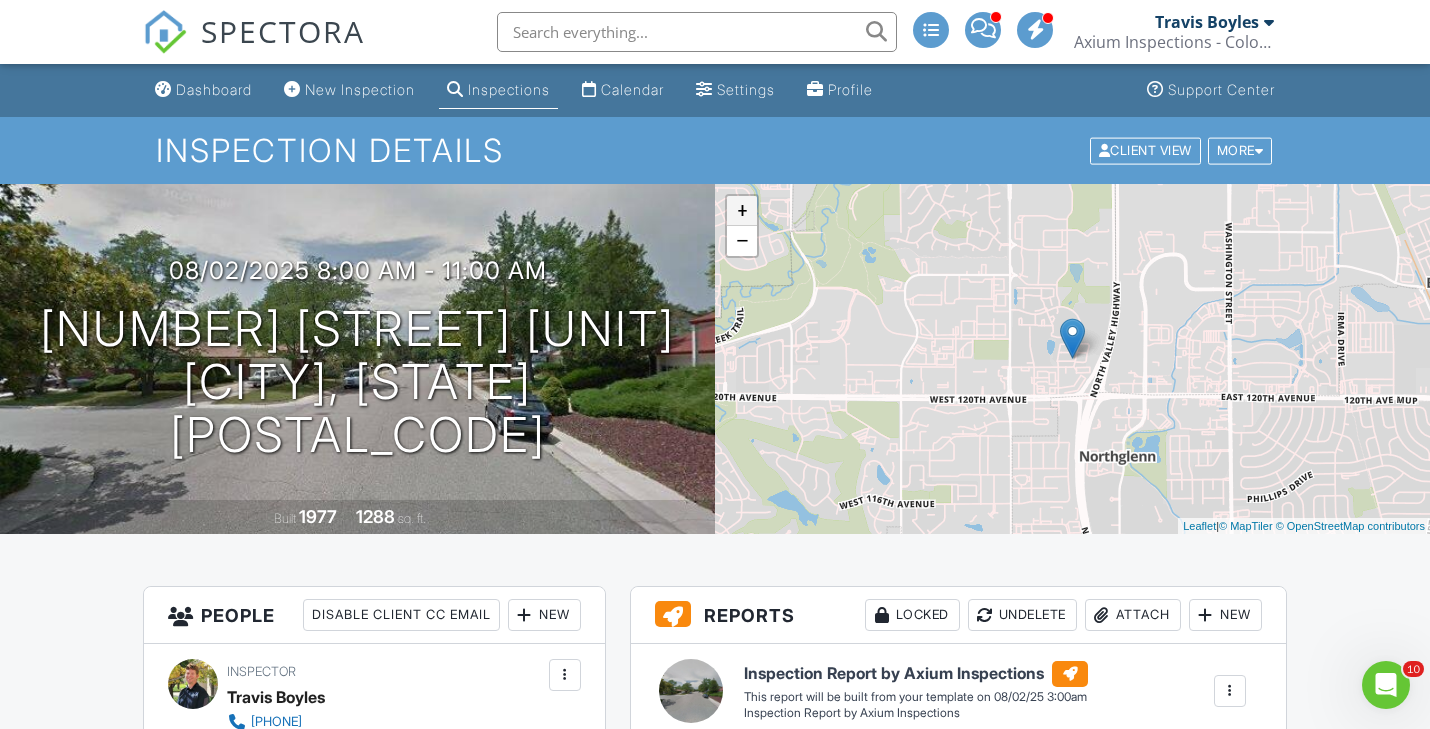 click on "+" at bounding box center (742, 211) 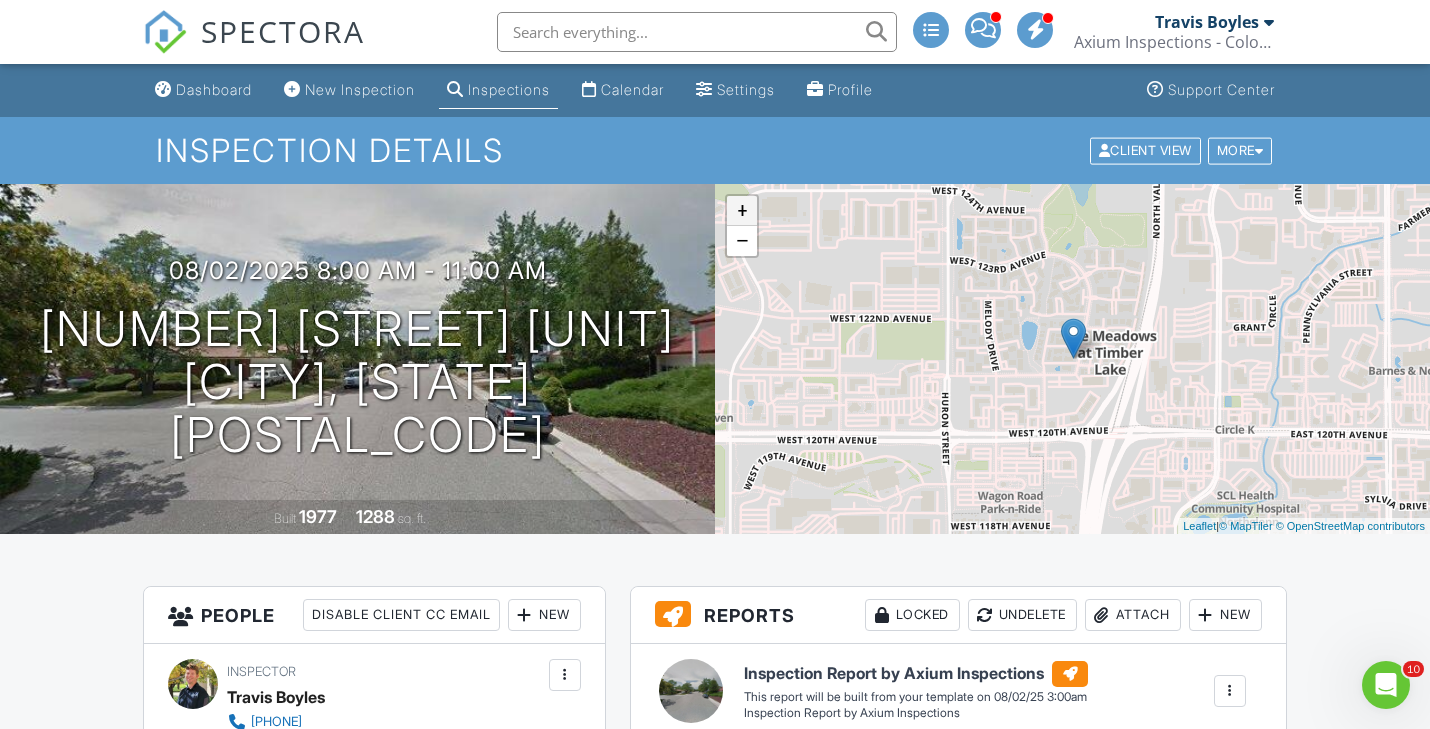 click on "+" at bounding box center [742, 211] 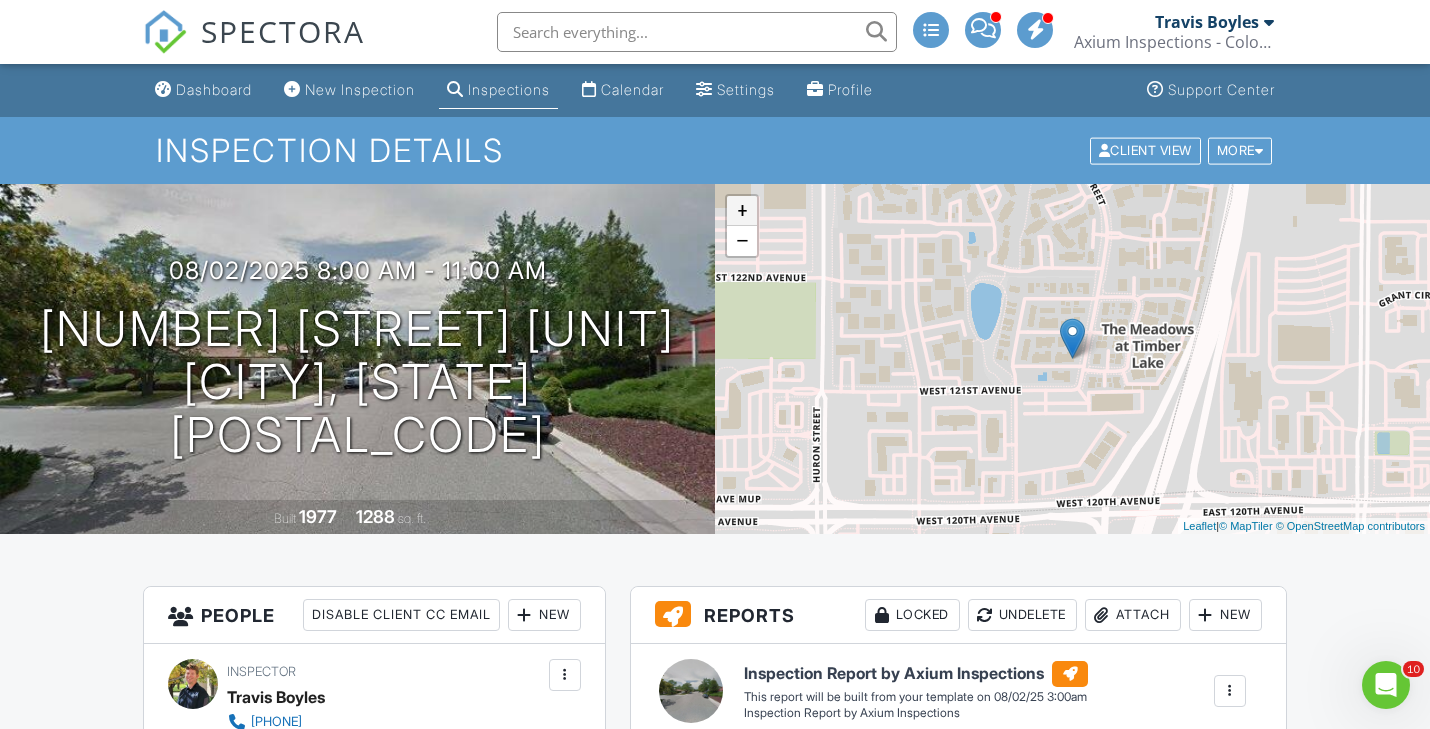 click on "+" at bounding box center [742, 211] 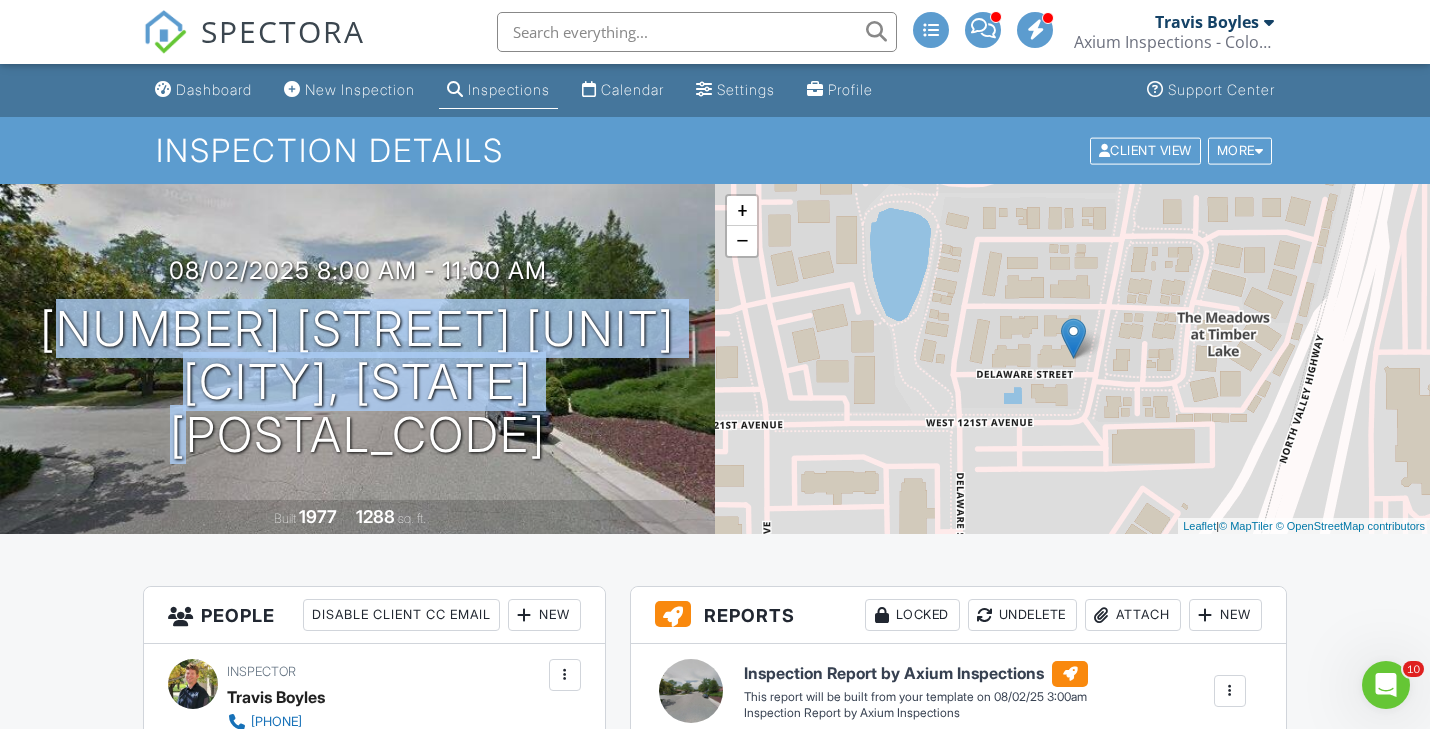 drag, startPoint x: 119, startPoint y: 347, endPoint x: 616, endPoint y: 421, distance: 502.47885 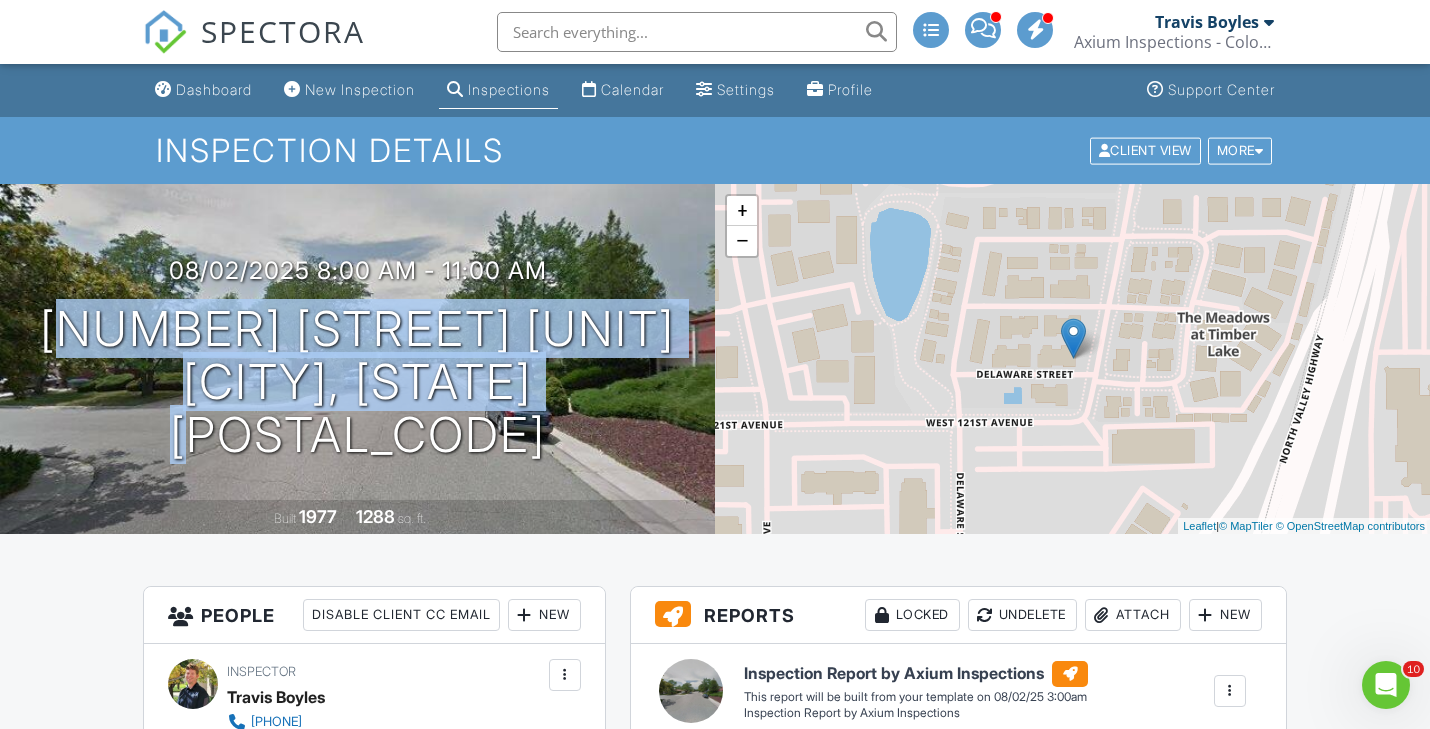click on "08/02/2025  8:00 am
- 11:00 am
12115 Bannock St B
Denver, CO 80234" at bounding box center [357, 359] 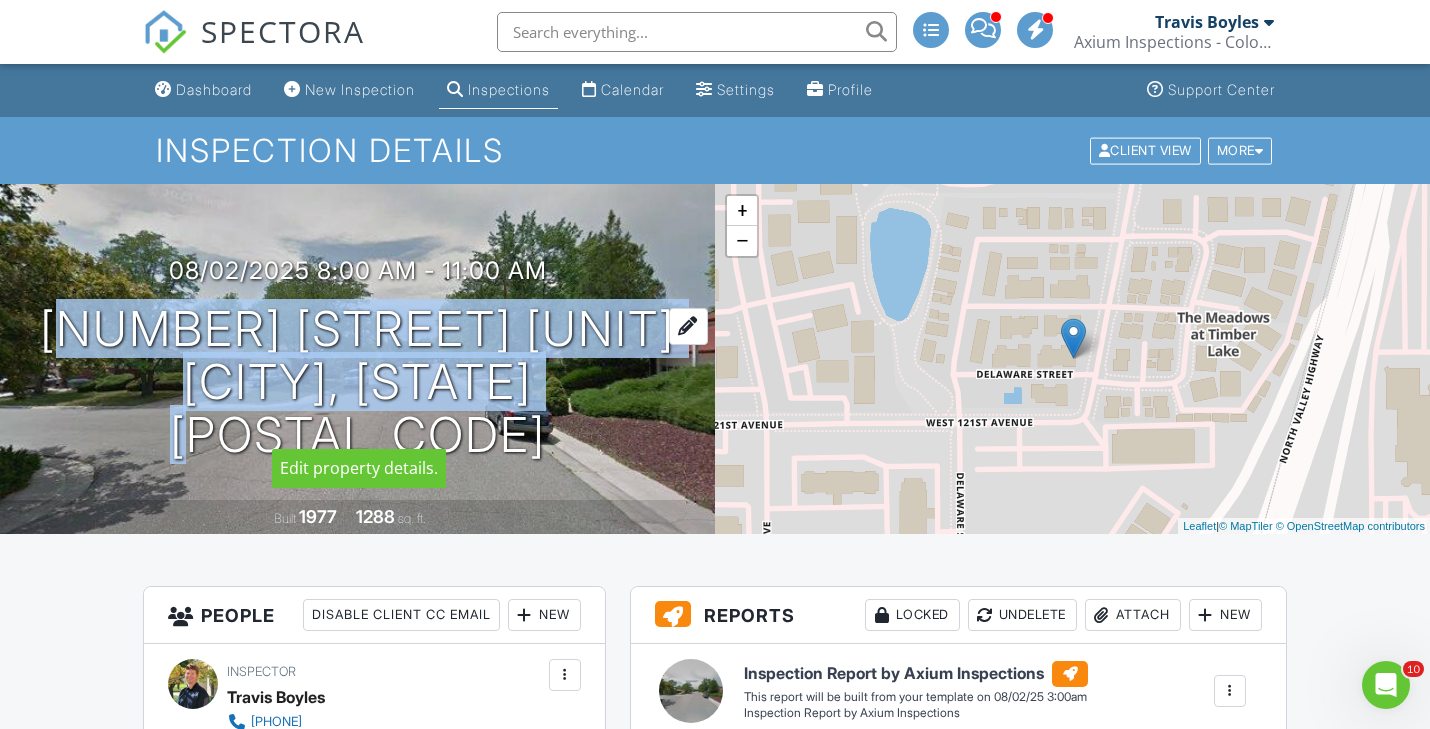 copy on "12115 Bannock St B
Denver, CO 80234" 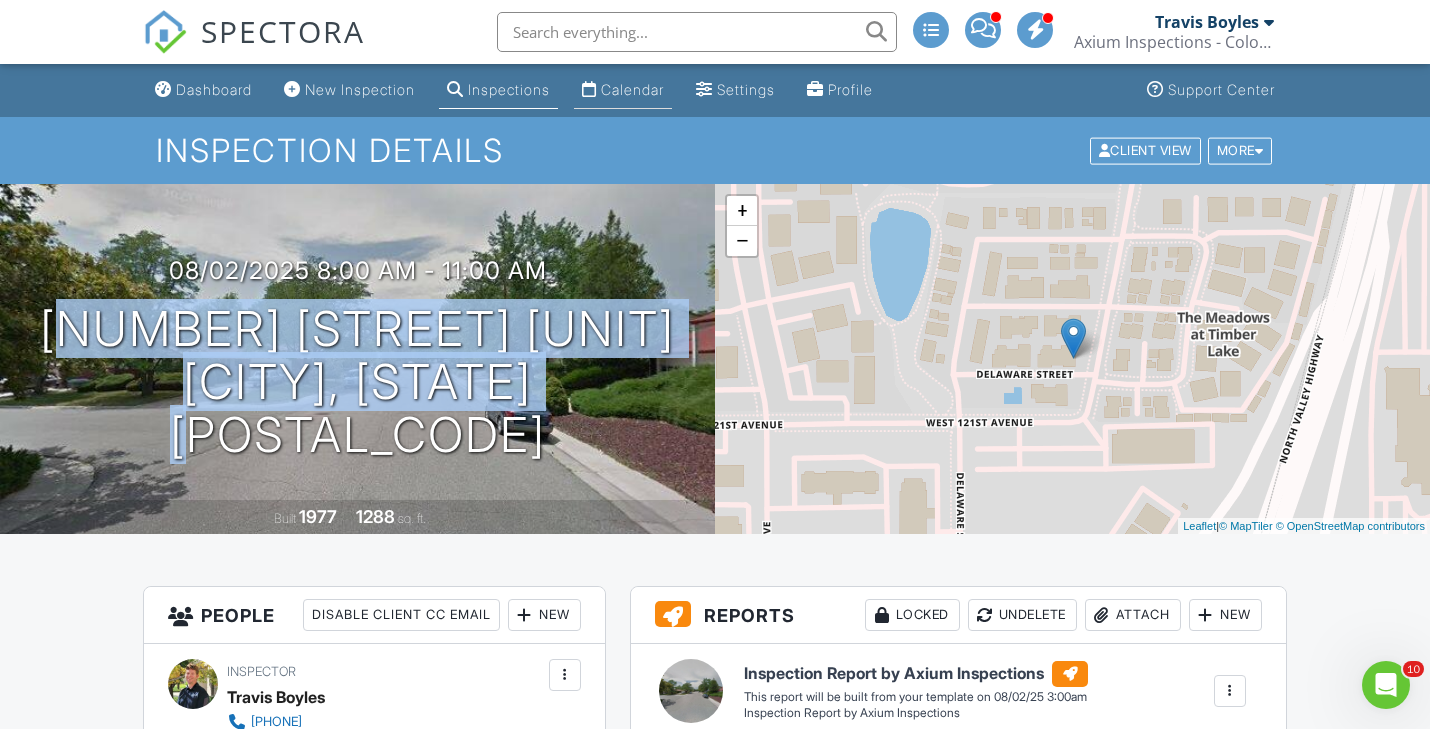 click on "Calendar" at bounding box center (632, 89) 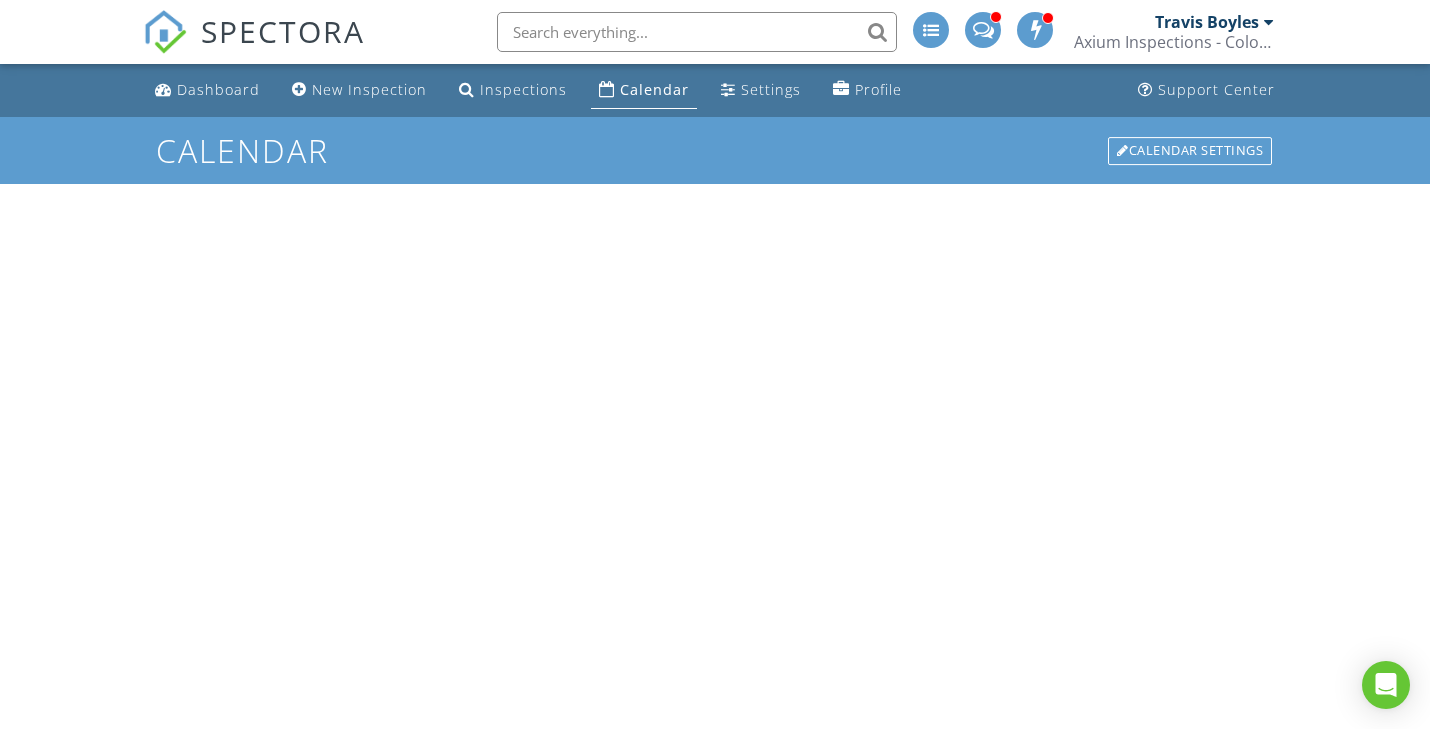 scroll, scrollTop: 0, scrollLeft: 0, axis: both 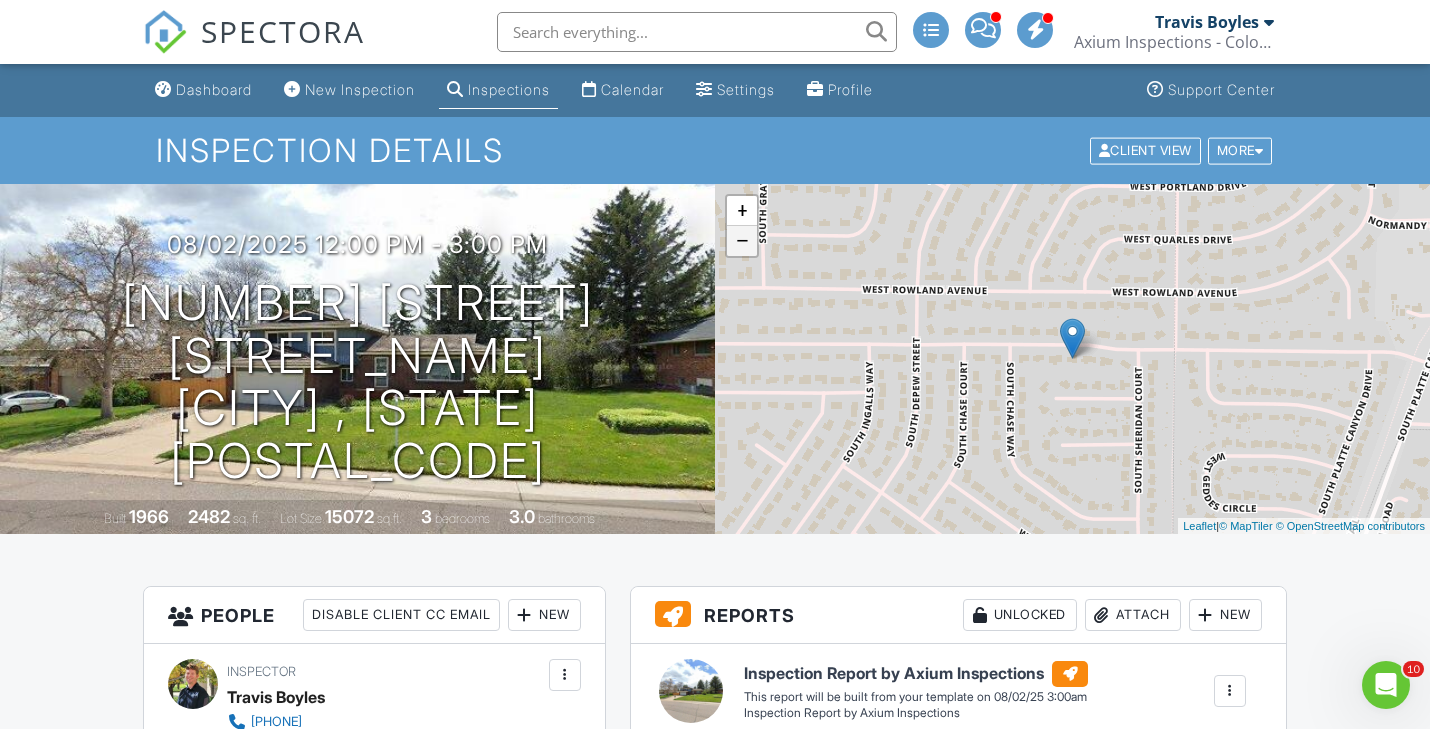 click on "−" at bounding box center (742, 241) 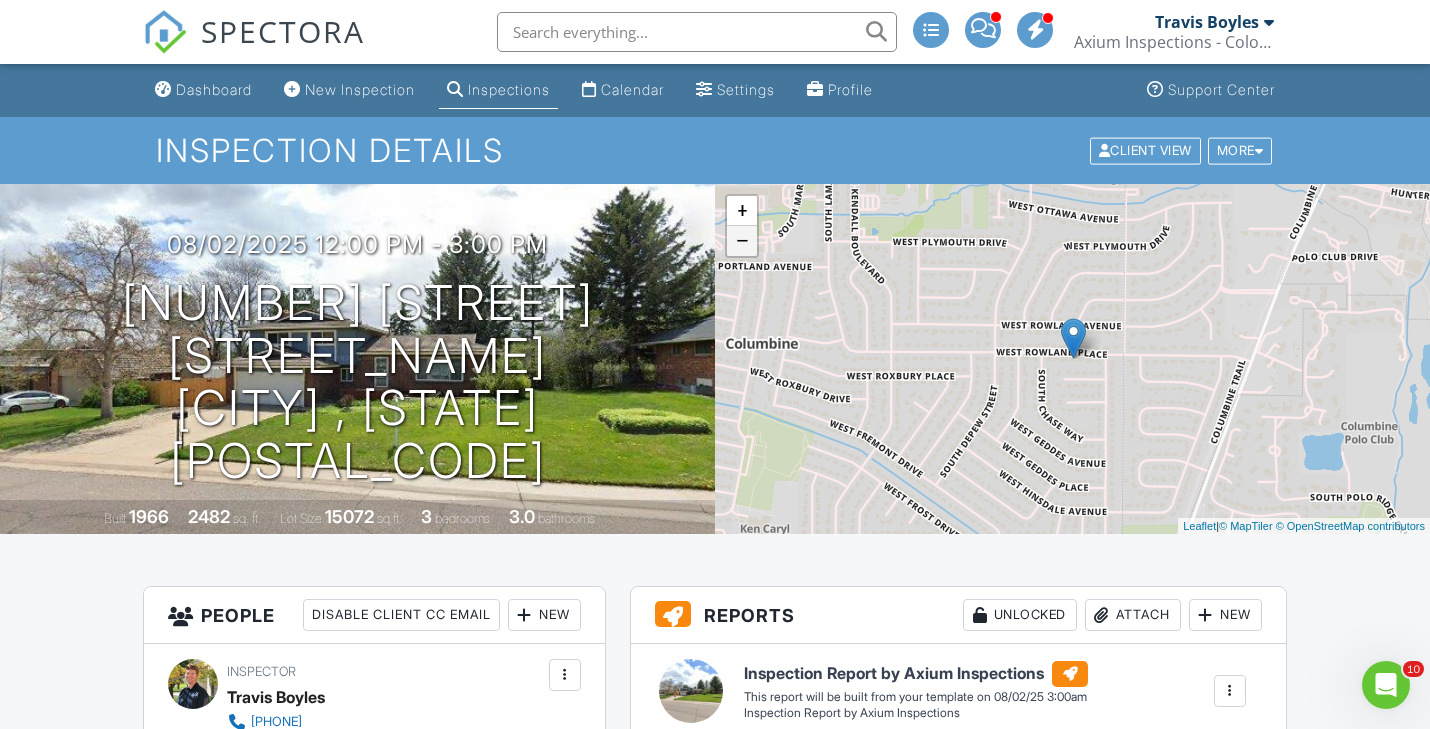 click on "−" at bounding box center (742, 241) 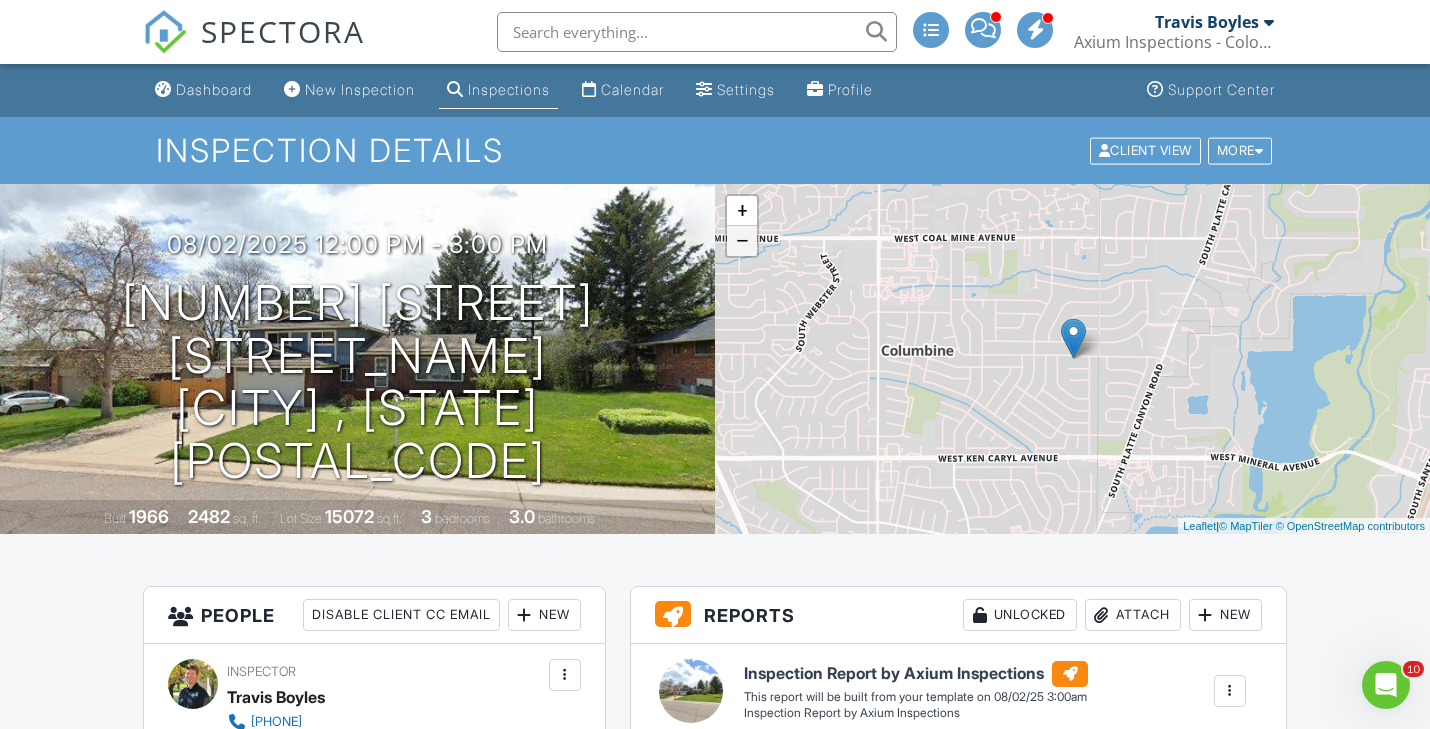 click on "−" at bounding box center (742, 241) 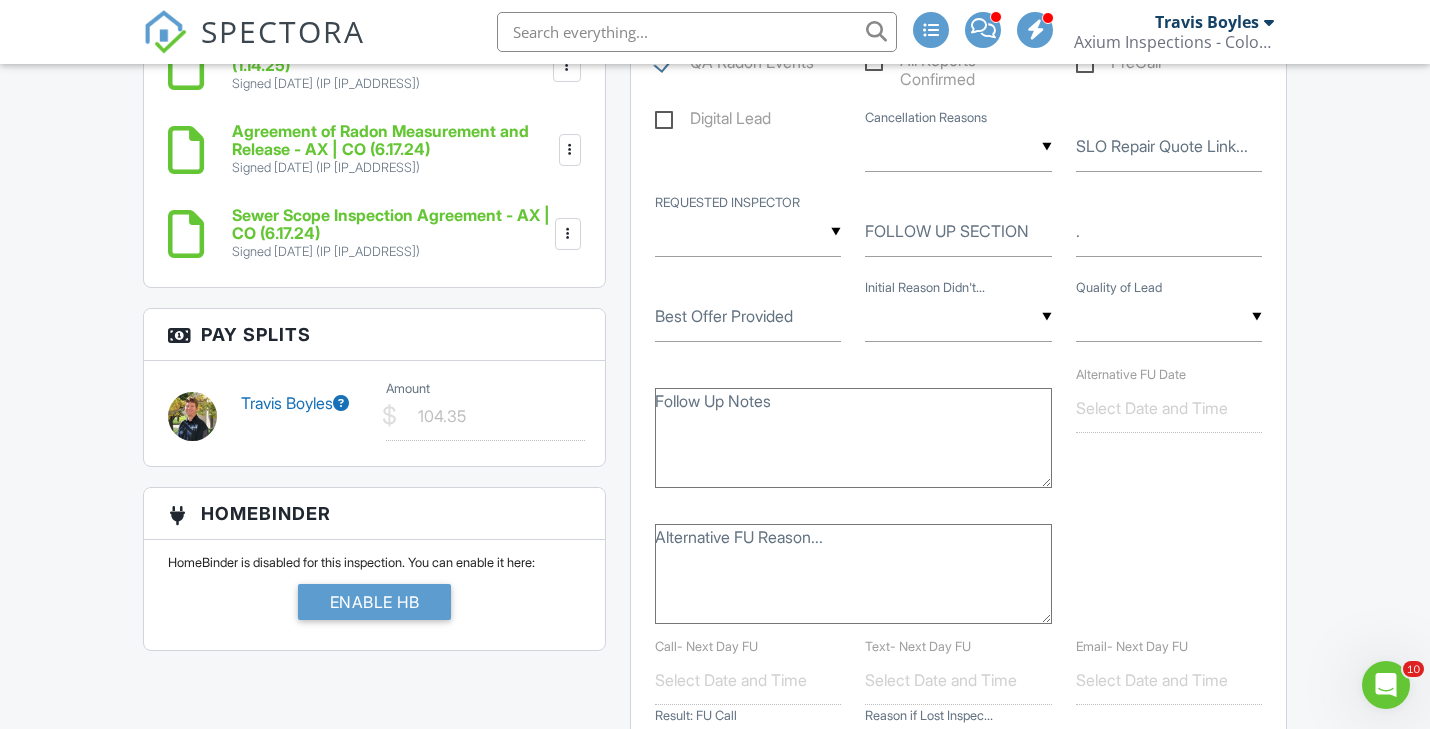 scroll, scrollTop: 1946, scrollLeft: 0, axis: vertical 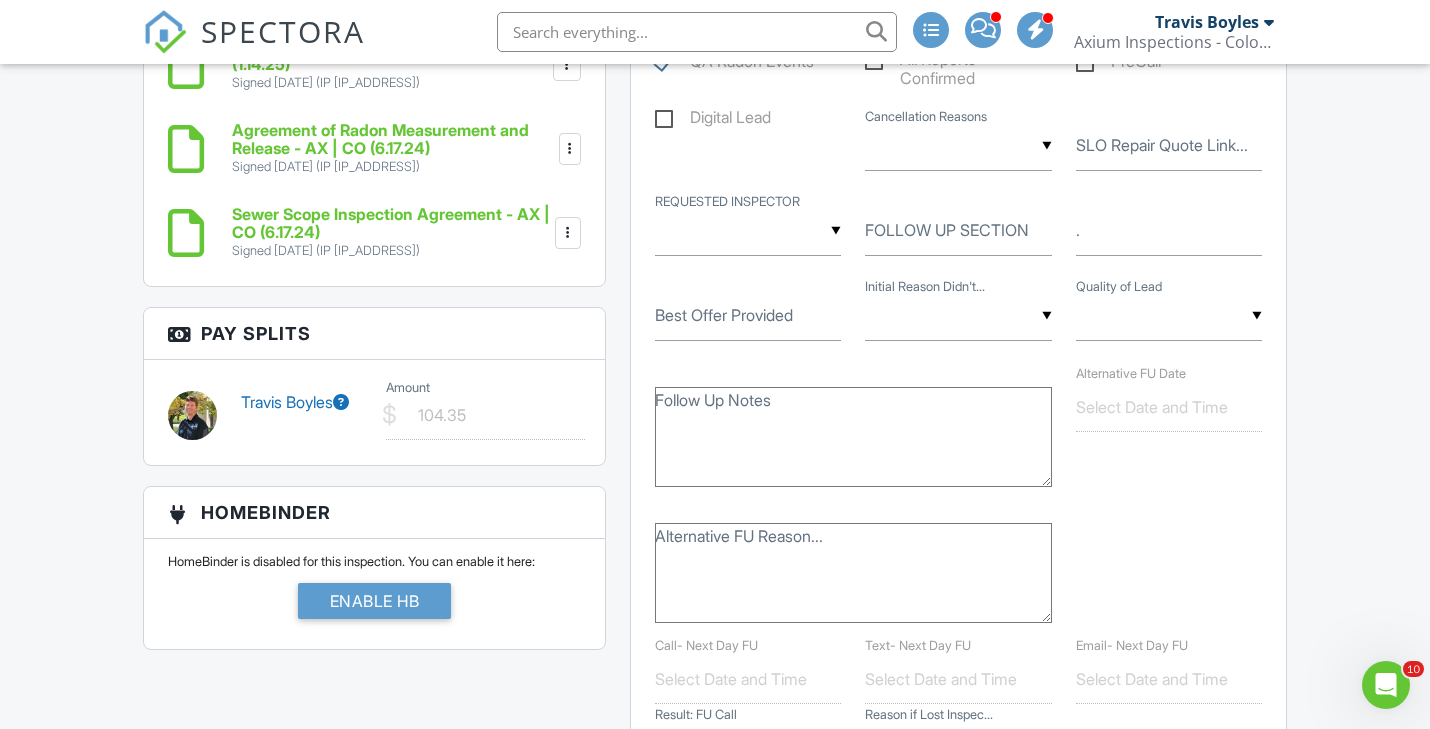 click at bounding box center [341, 402] 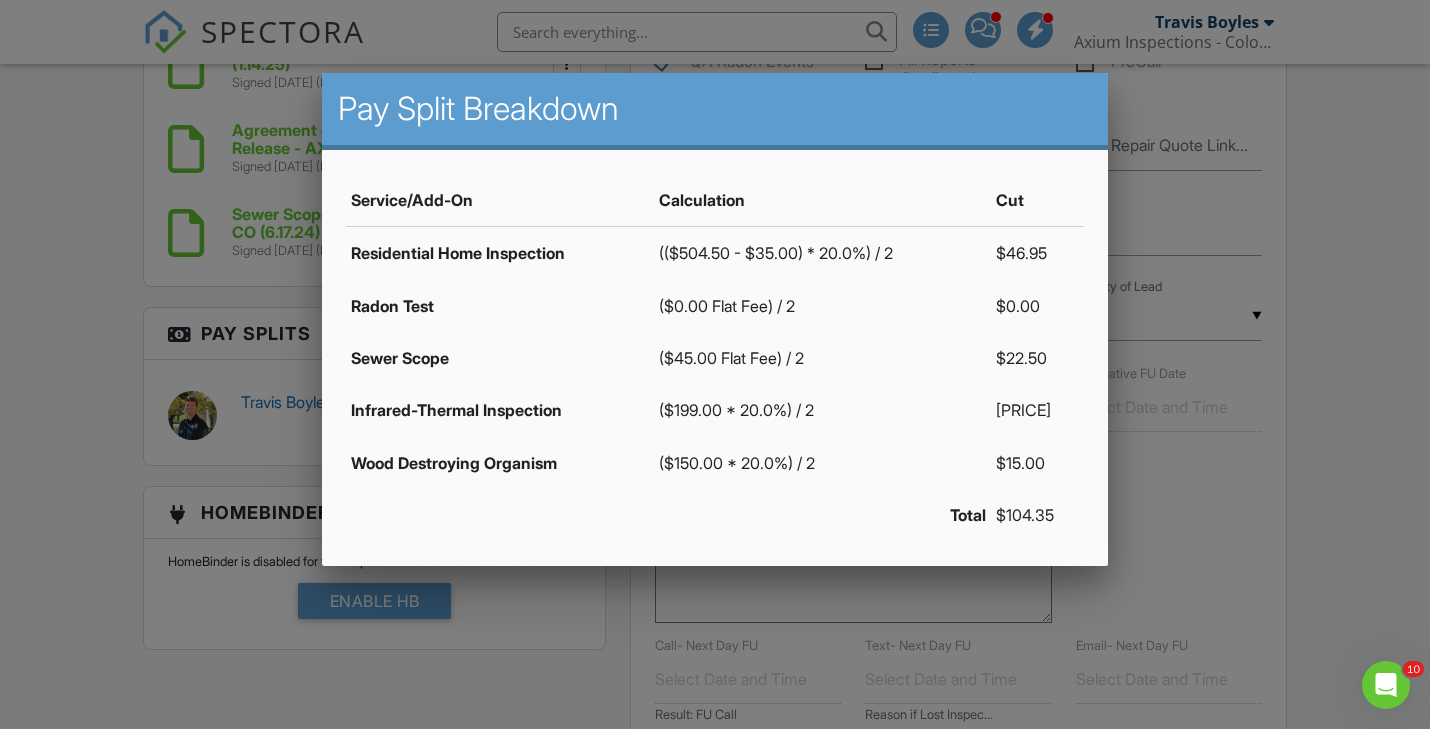 click at bounding box center [715, 355] 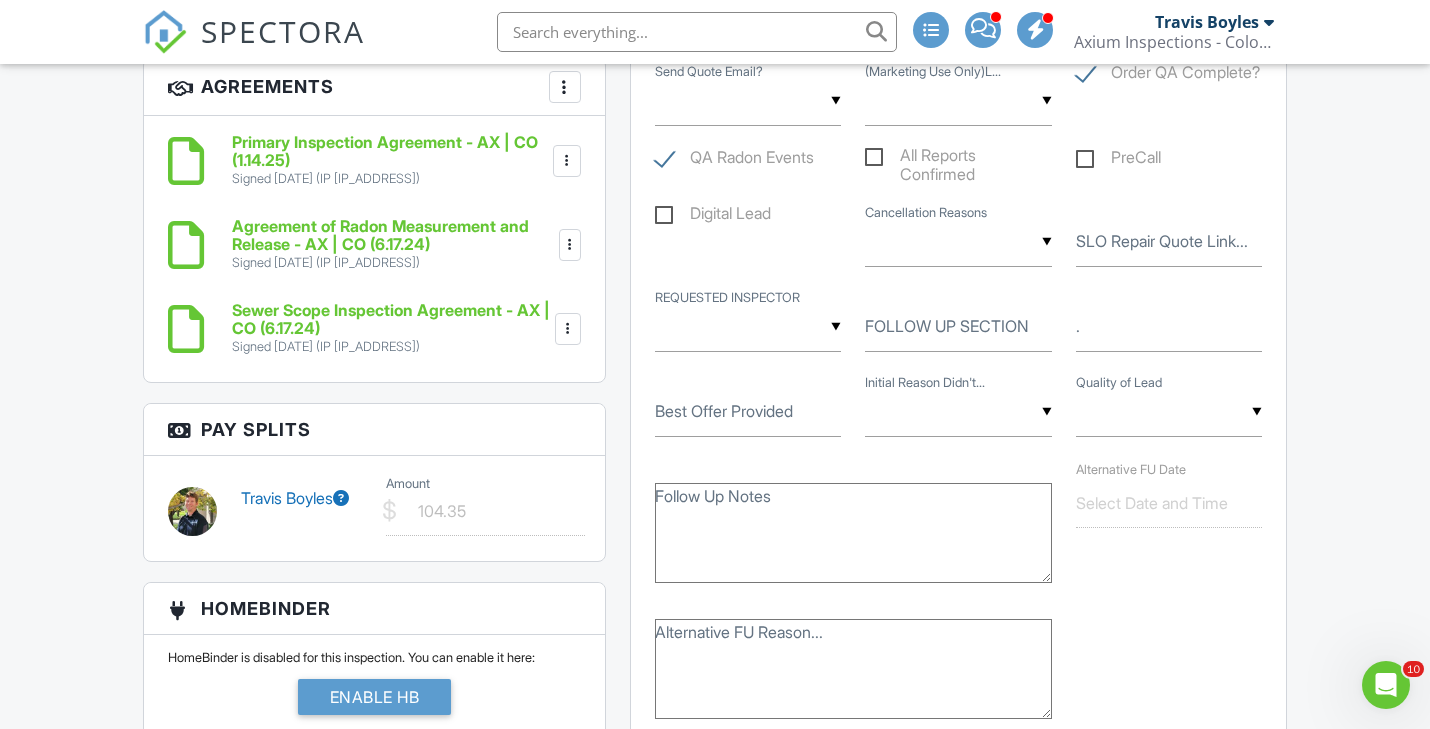 scroll, scrollTop: 1870, scrollLeft: 0, axis: vertical 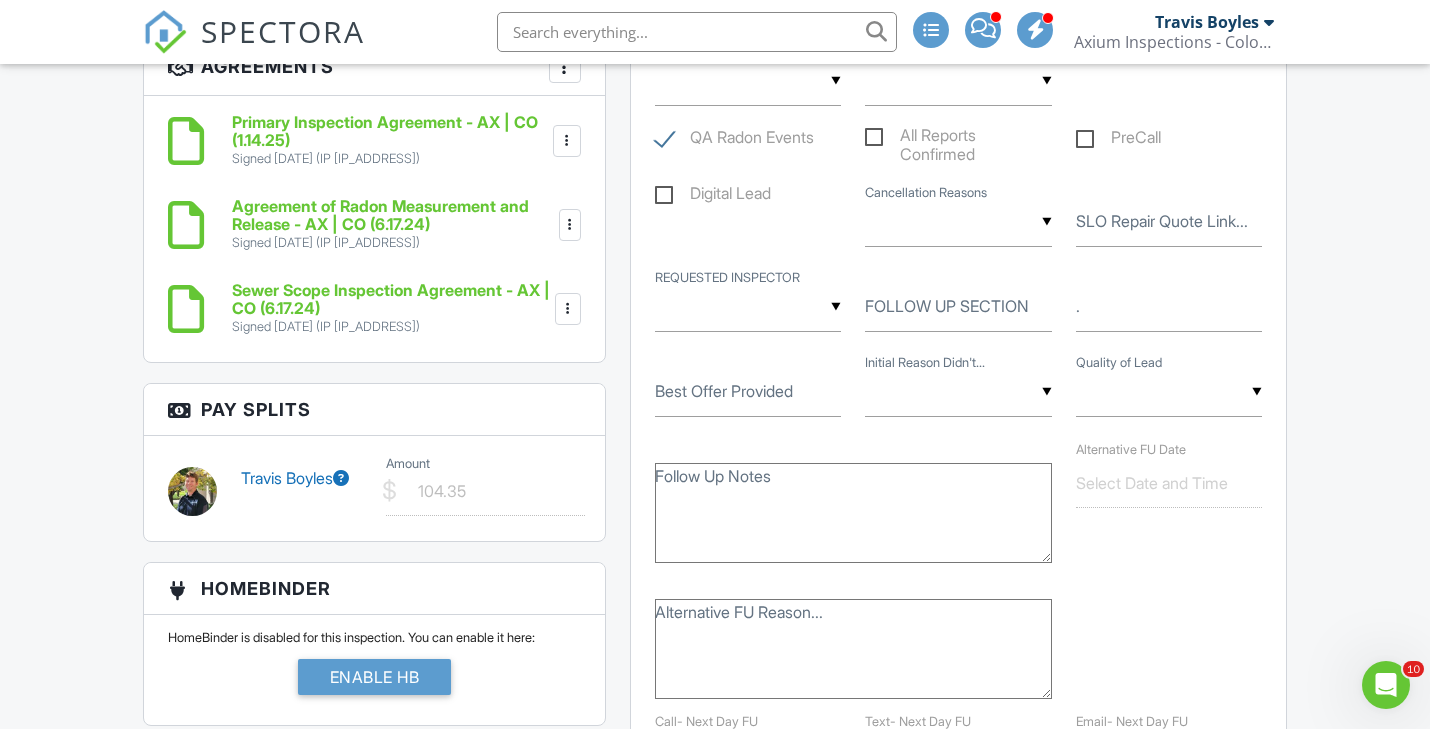 click at bounding box center (341, 478) 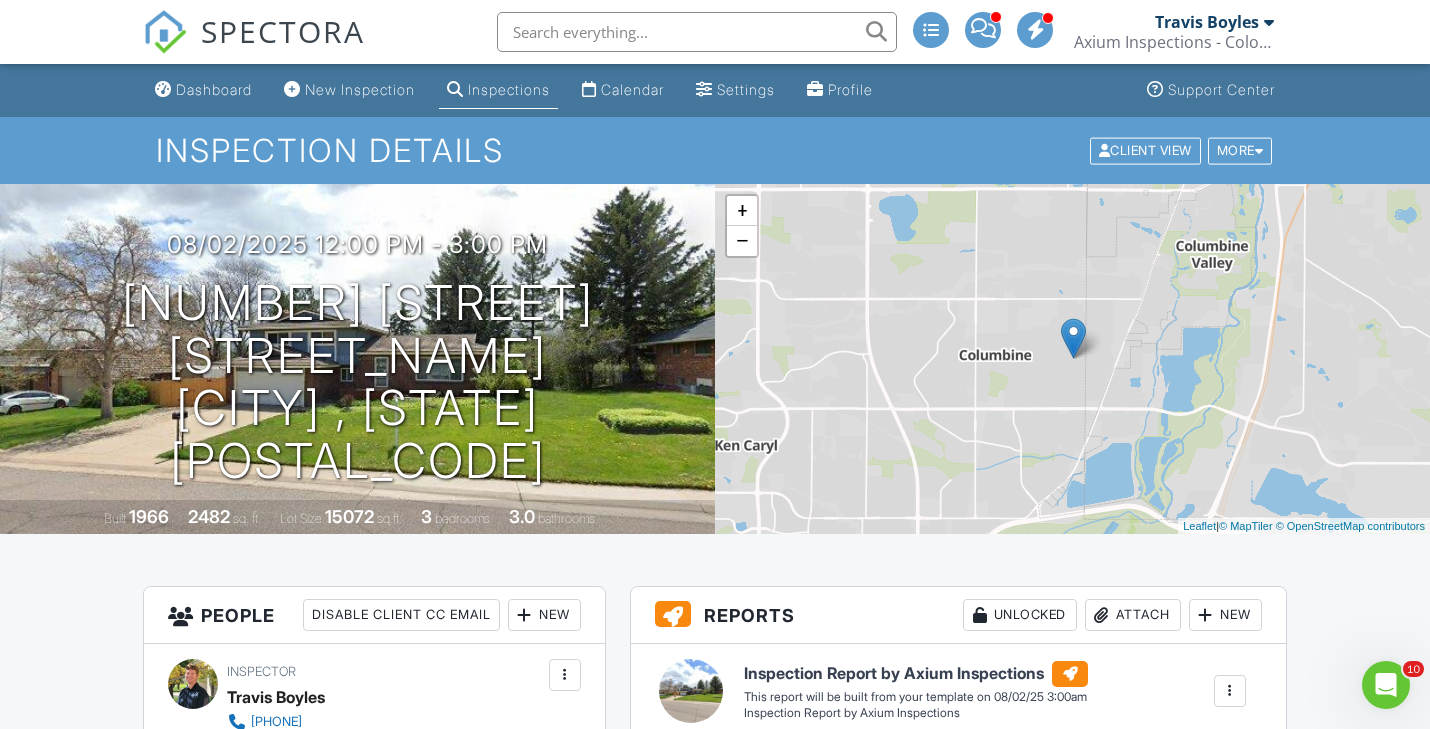 scroll, scrollTop: 0, scrollLeft: 0, axis: both 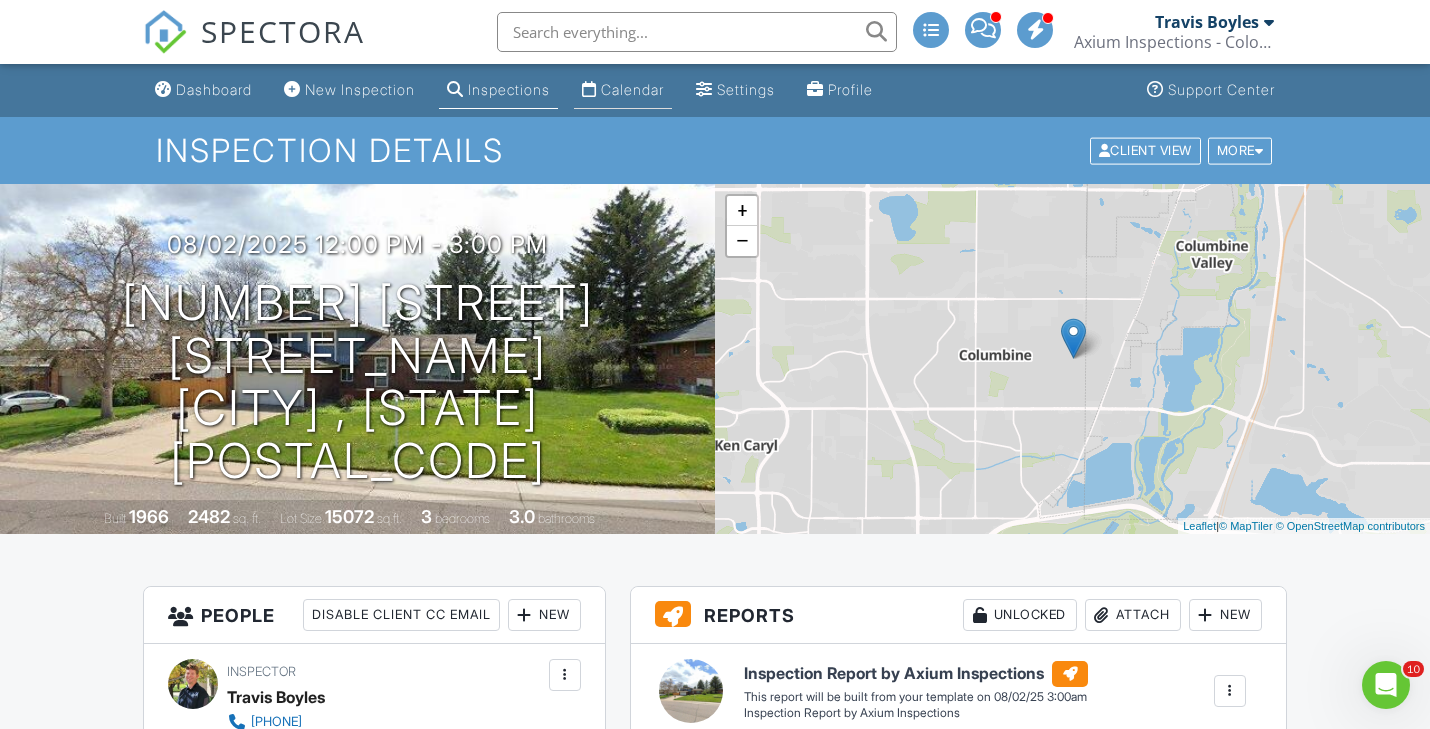 click on "Calendar" at bounding box center (632, 89) 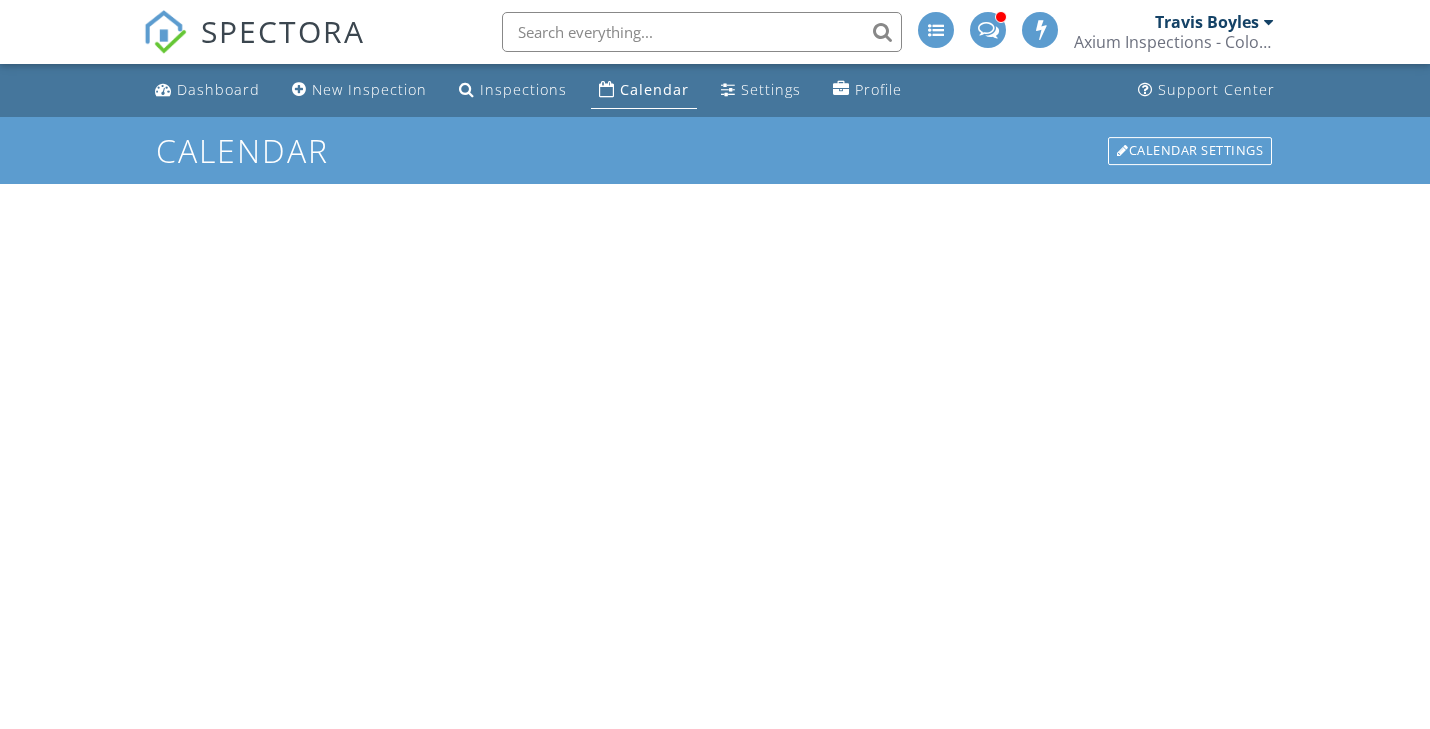 scroll, scrollTop: 0, scrollLeft: 0, axis: both 